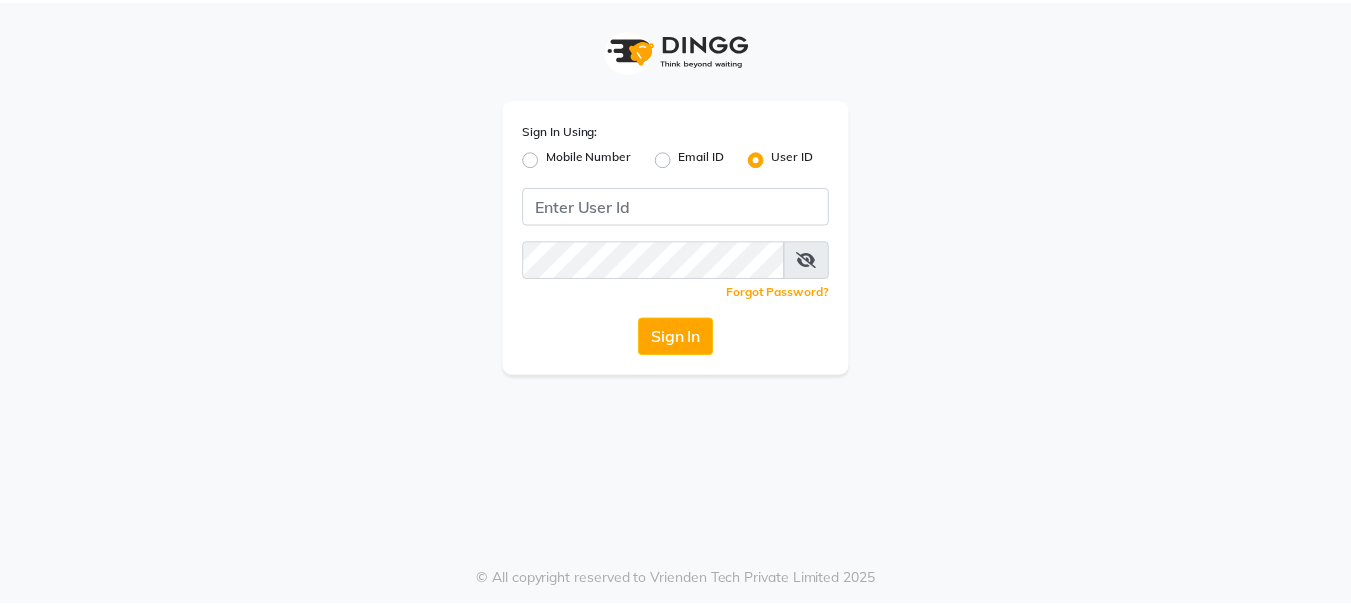 scroll, scrollTop: 0, scrollLeft: 0, axis: both 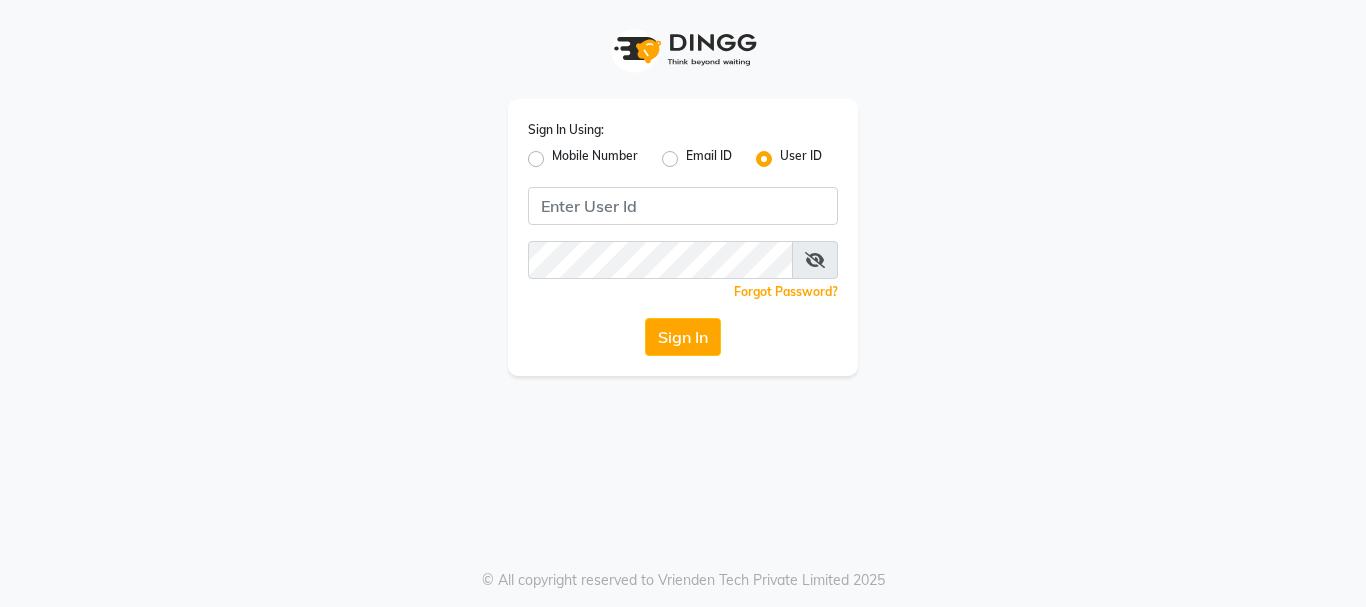 click on "Mobile Number" 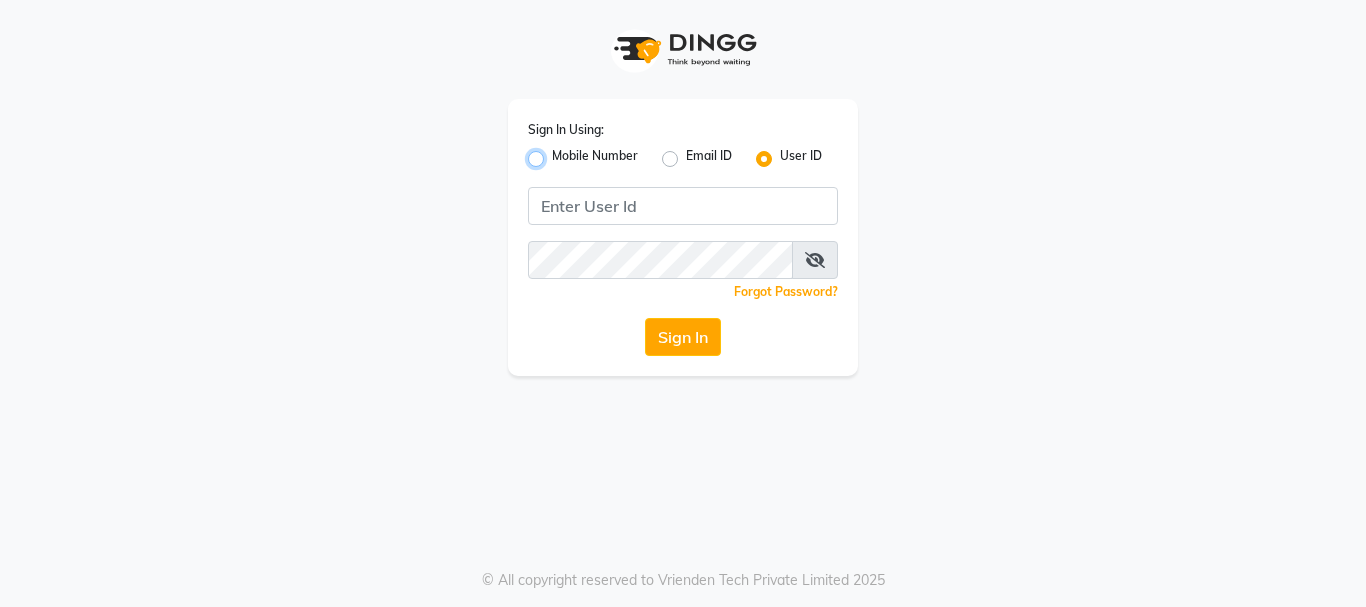 click on "Mobile Number" at bounding box center (558, 153) 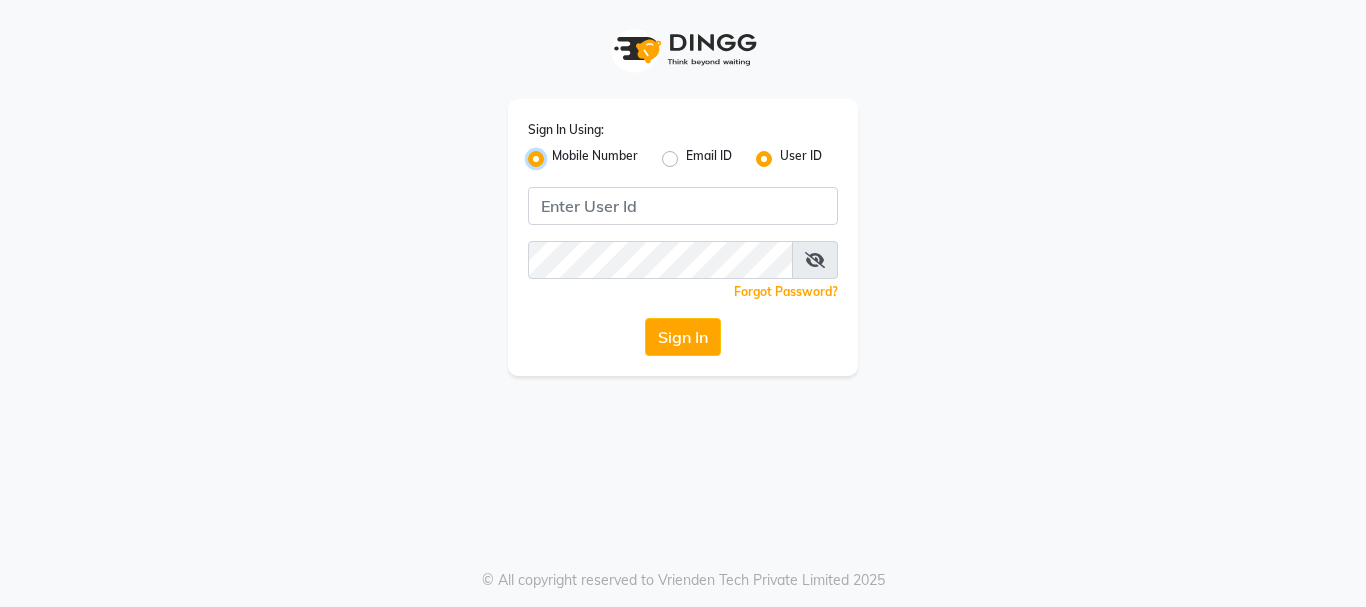 radio on "false" 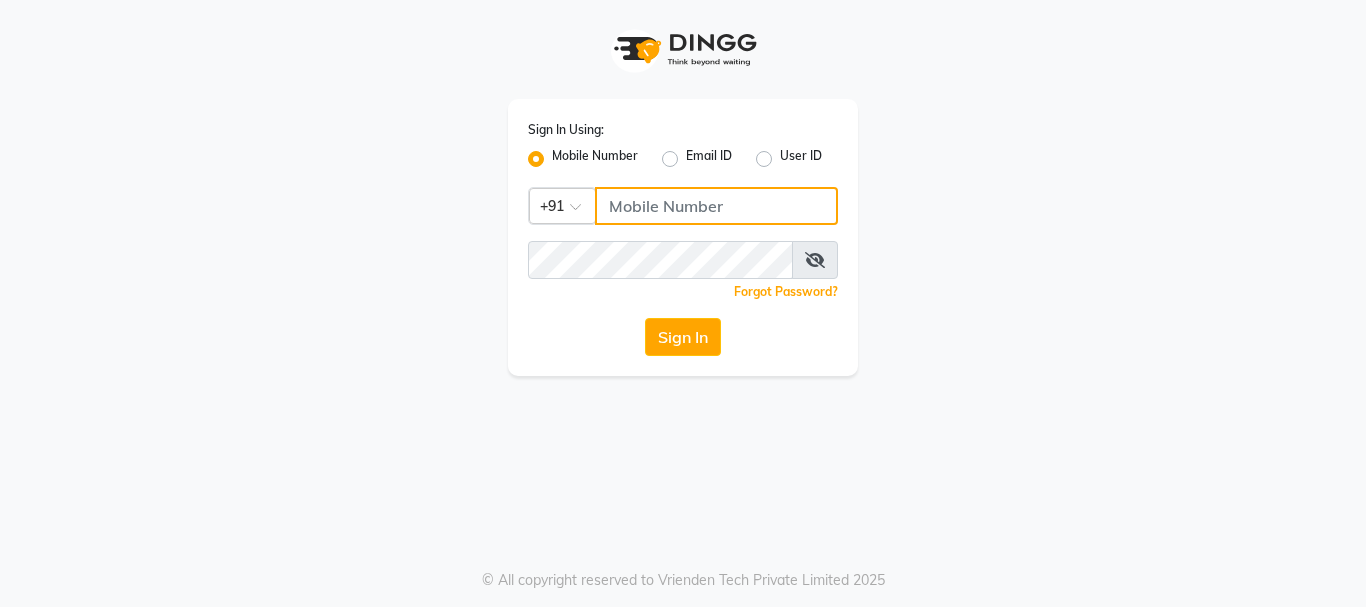 click 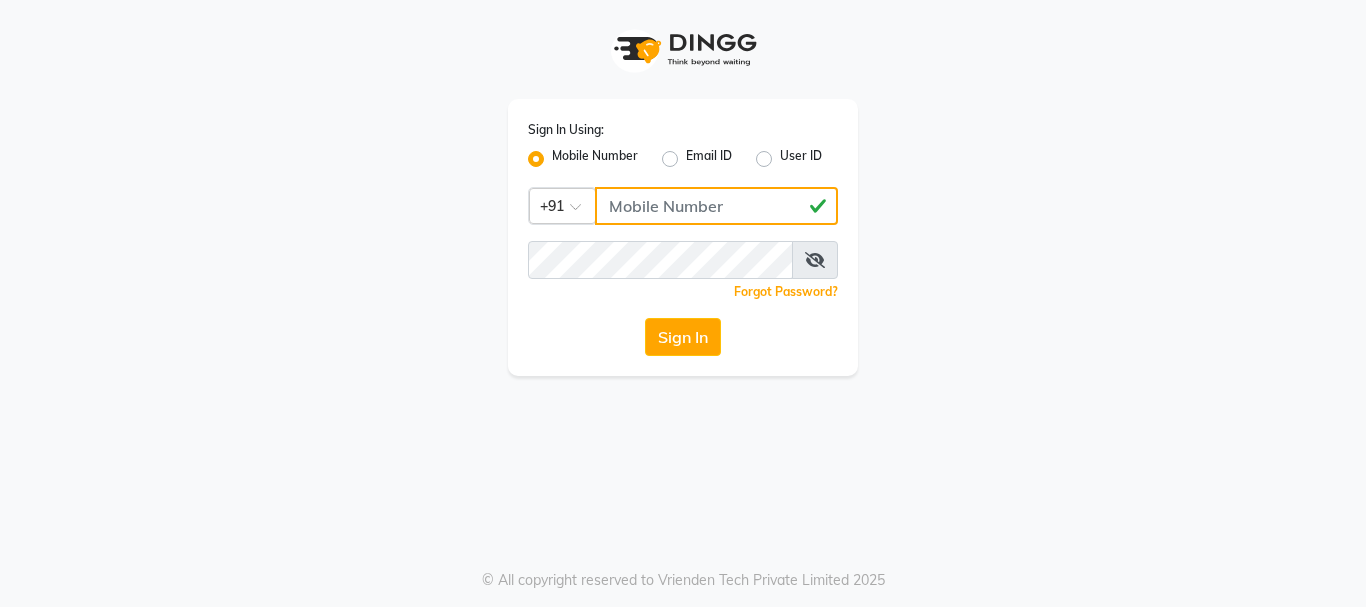 type on "[PHONE]" 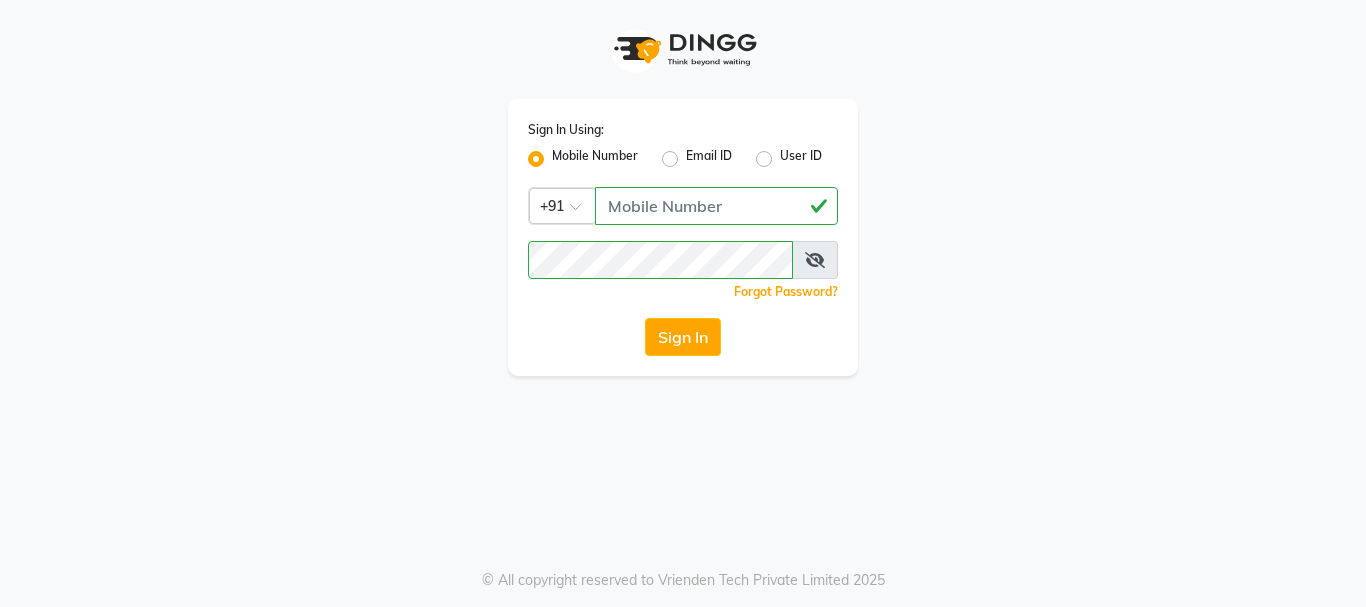 click on "Sign In" 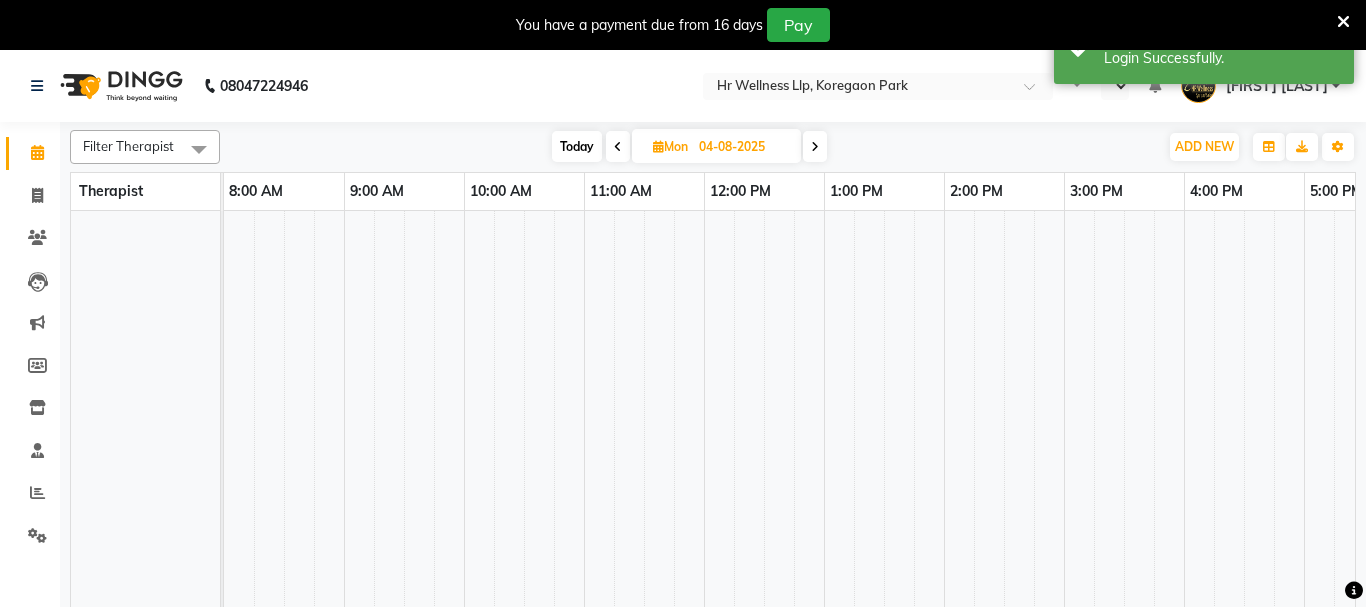 select on "en" 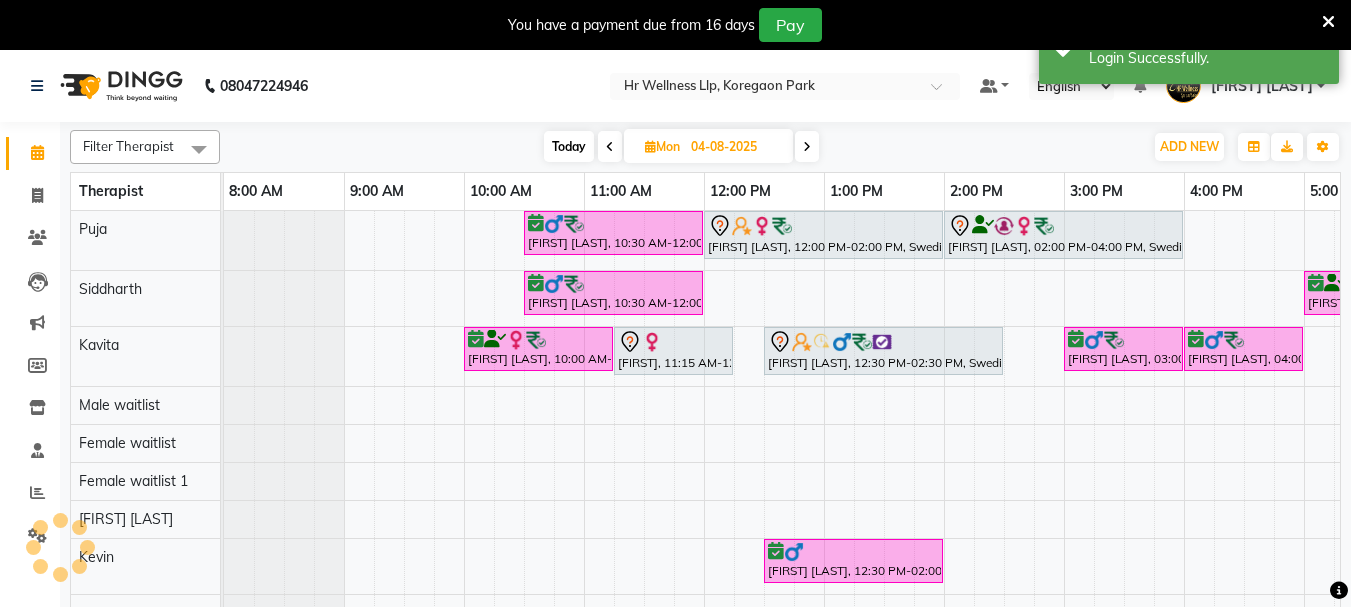 scroll, scrollTop: 0, scrollLeft: 0, axis: both 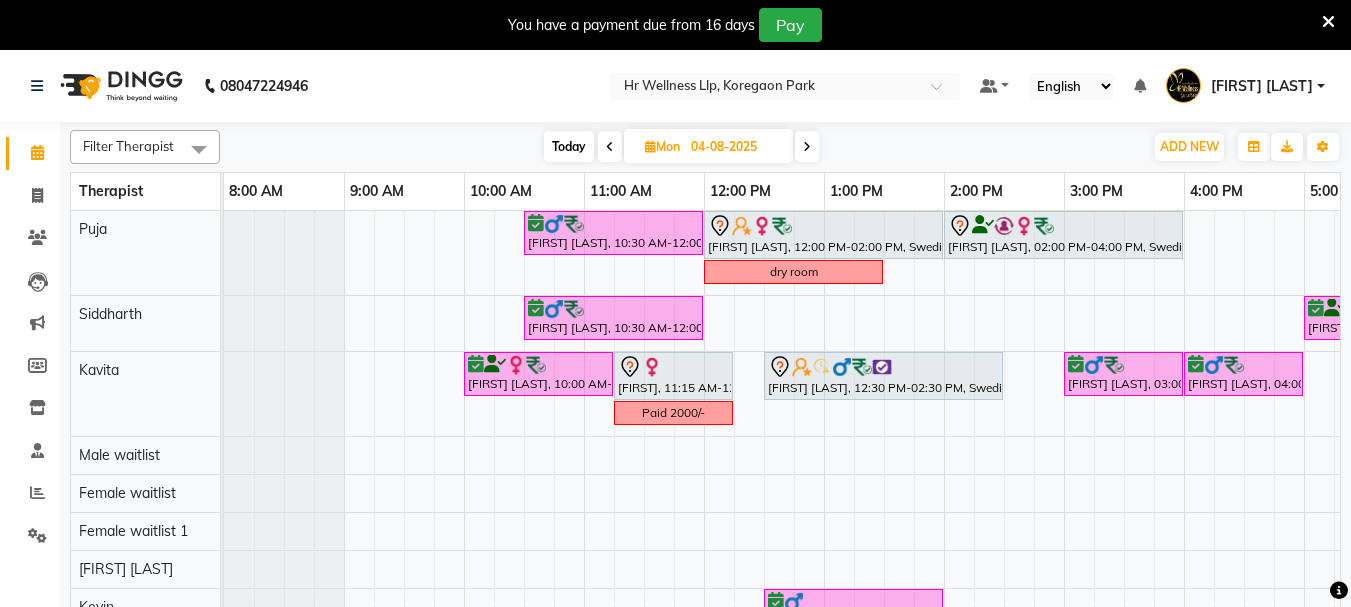 click at bounding box center [1328, 22] 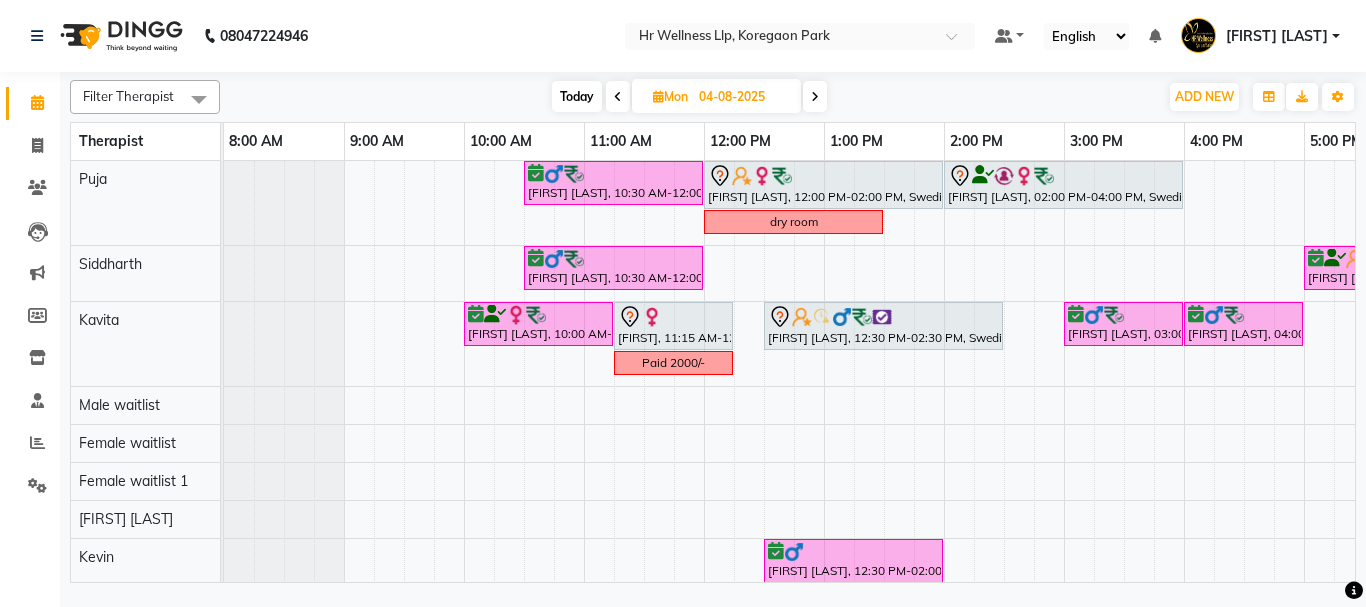 scroll, scrollTop: 200, scrollLeft: 0, axis: vertical 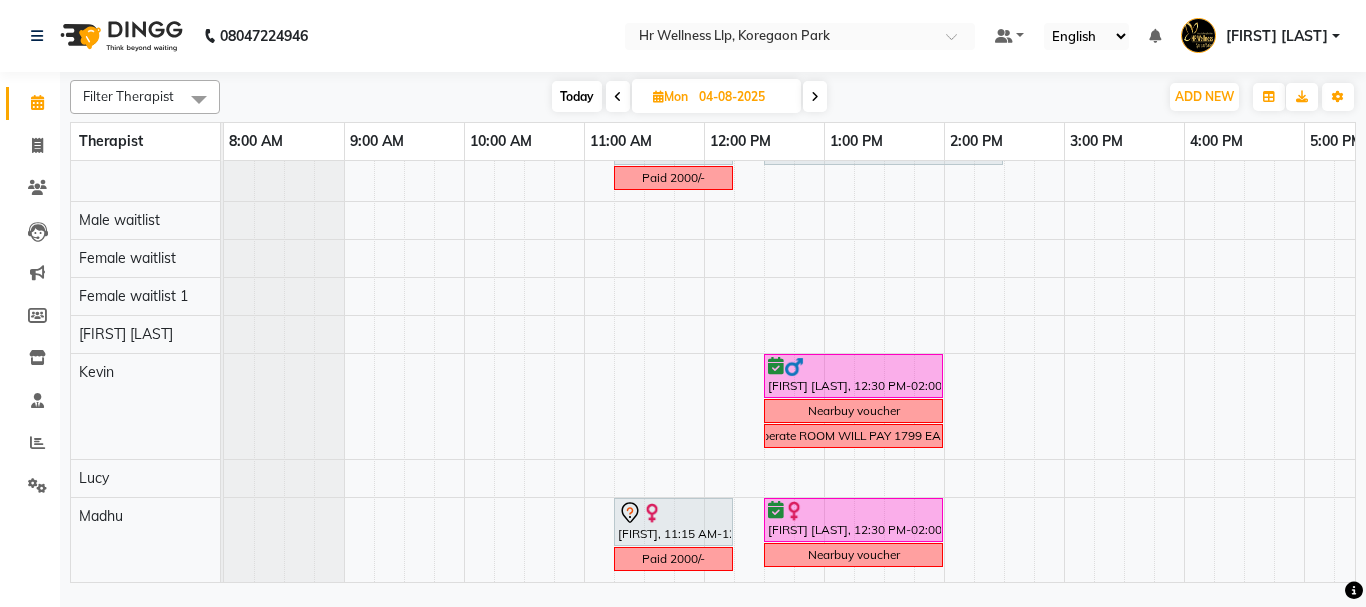 click at bounding box center [618, 97] 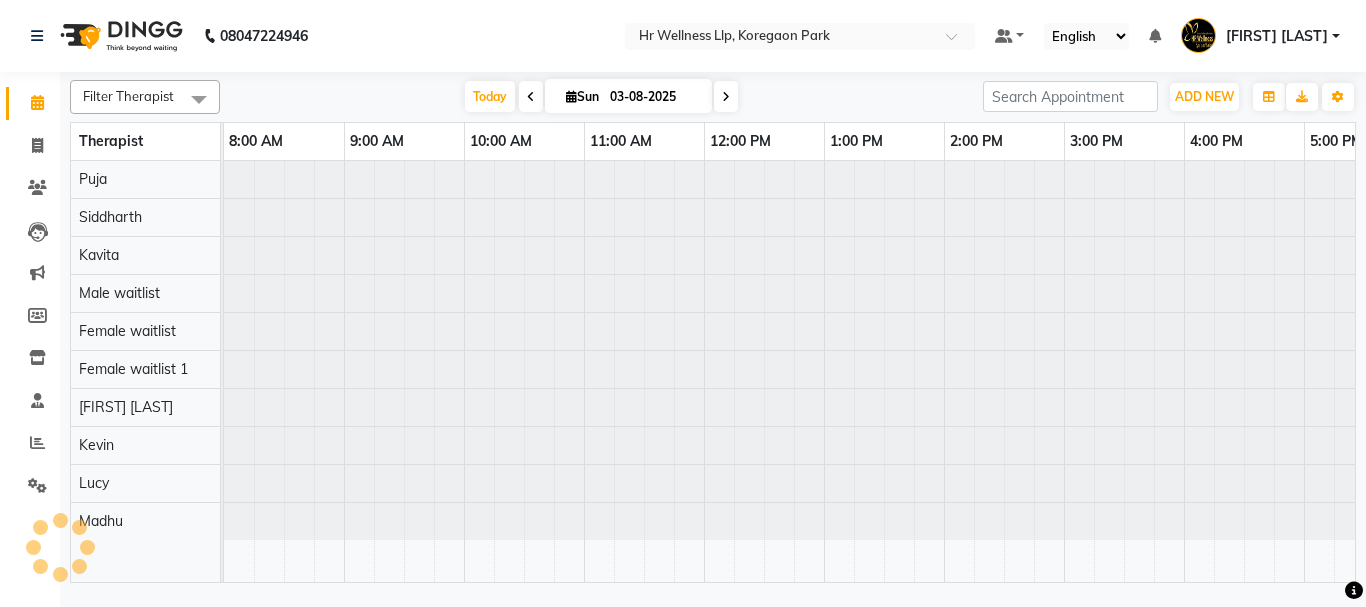 scroll, scrollTop: 0, scrollLeft: 0, axis: both 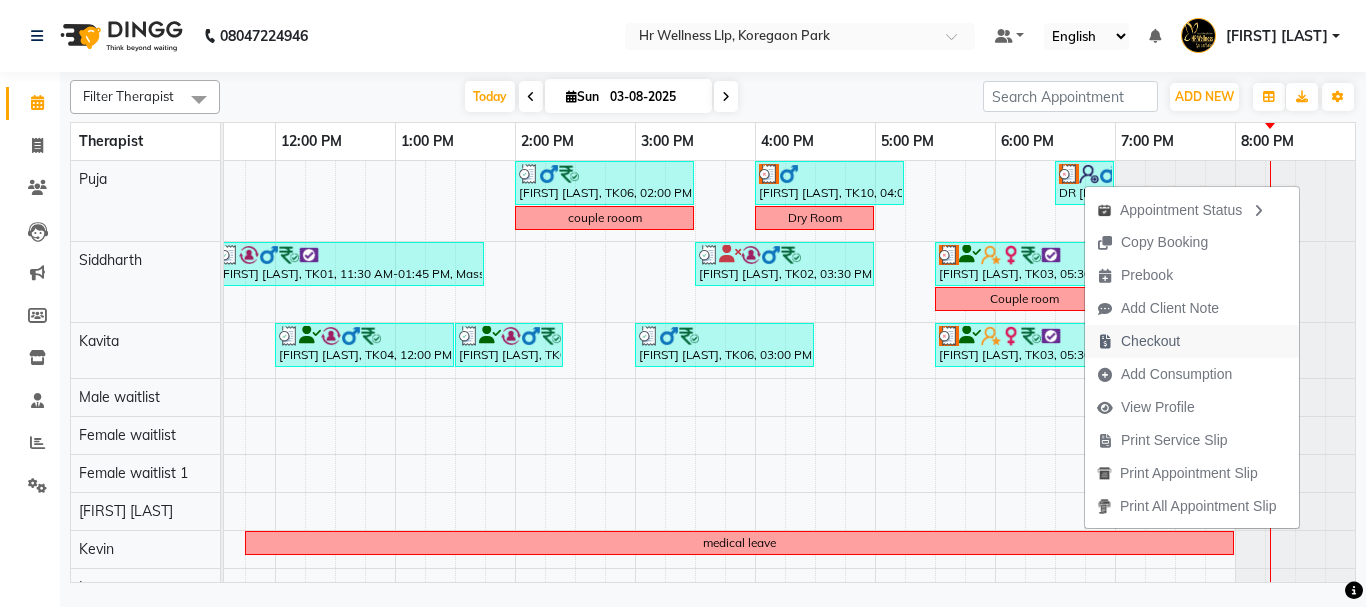 click on "Checkout" at bounding box center (1150, 341) 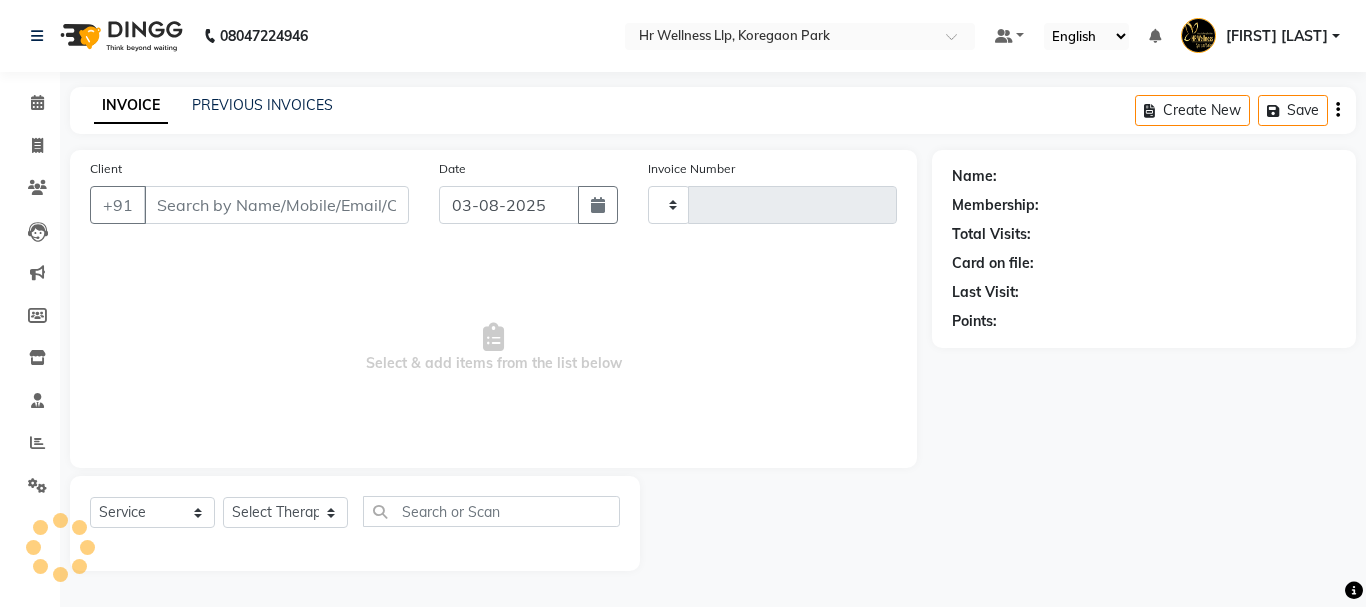 type on "1124" 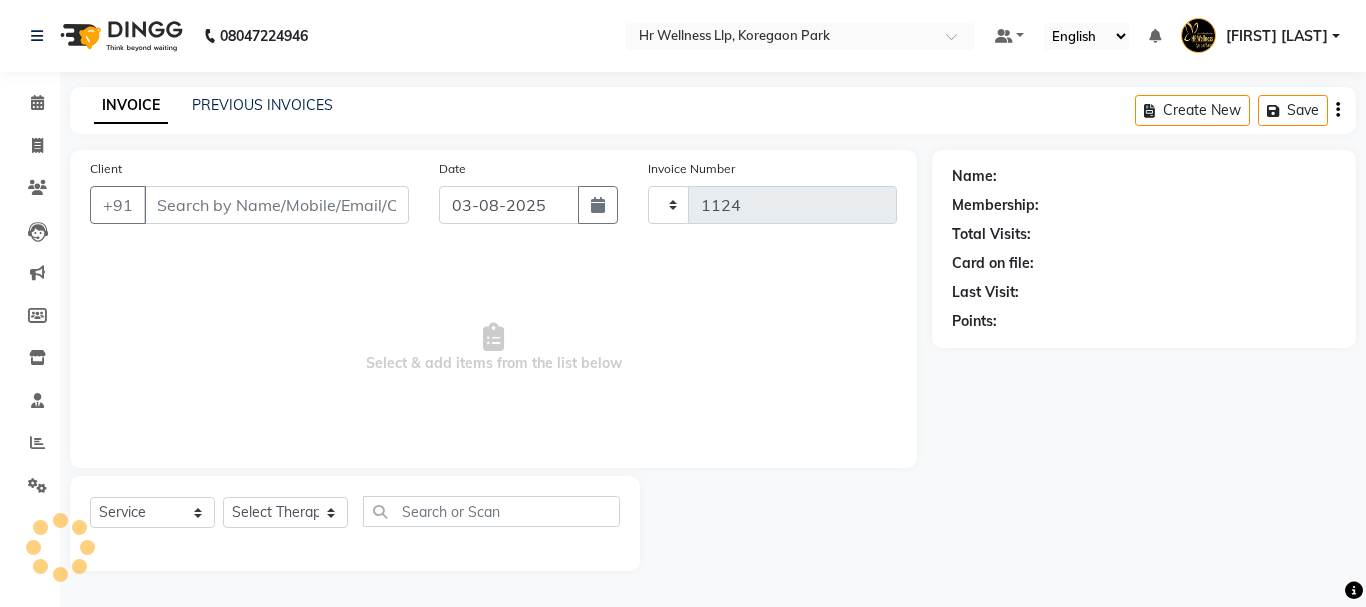 select on "4295" 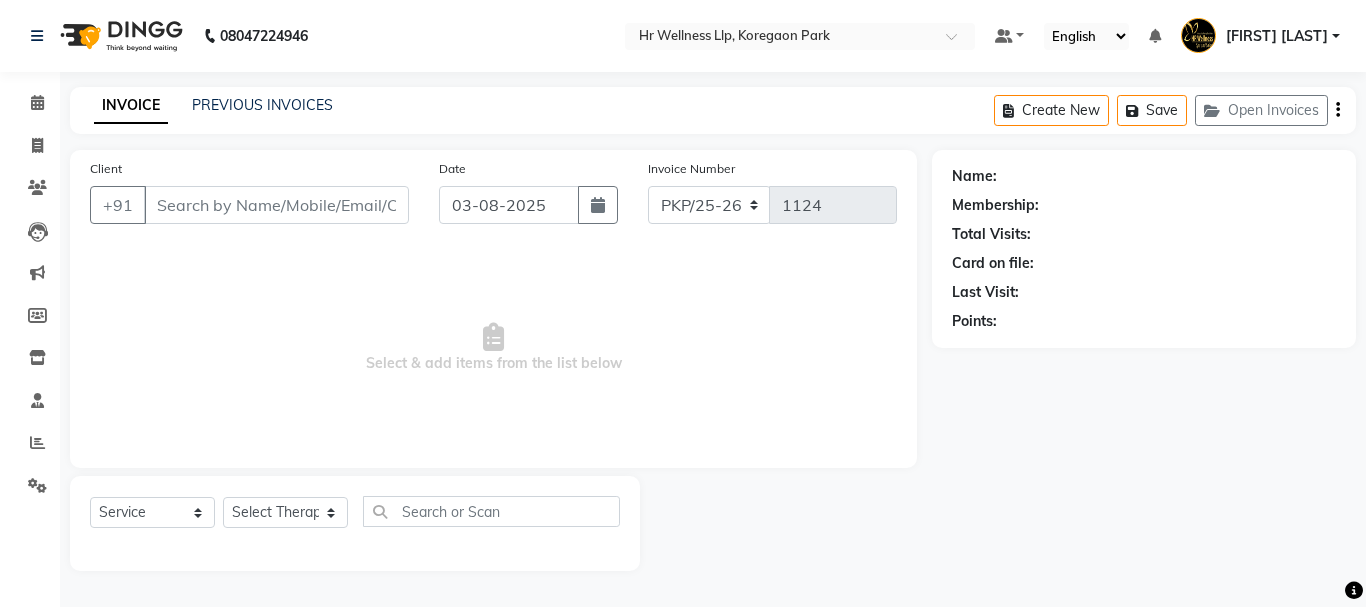 type on "[PHONE]" 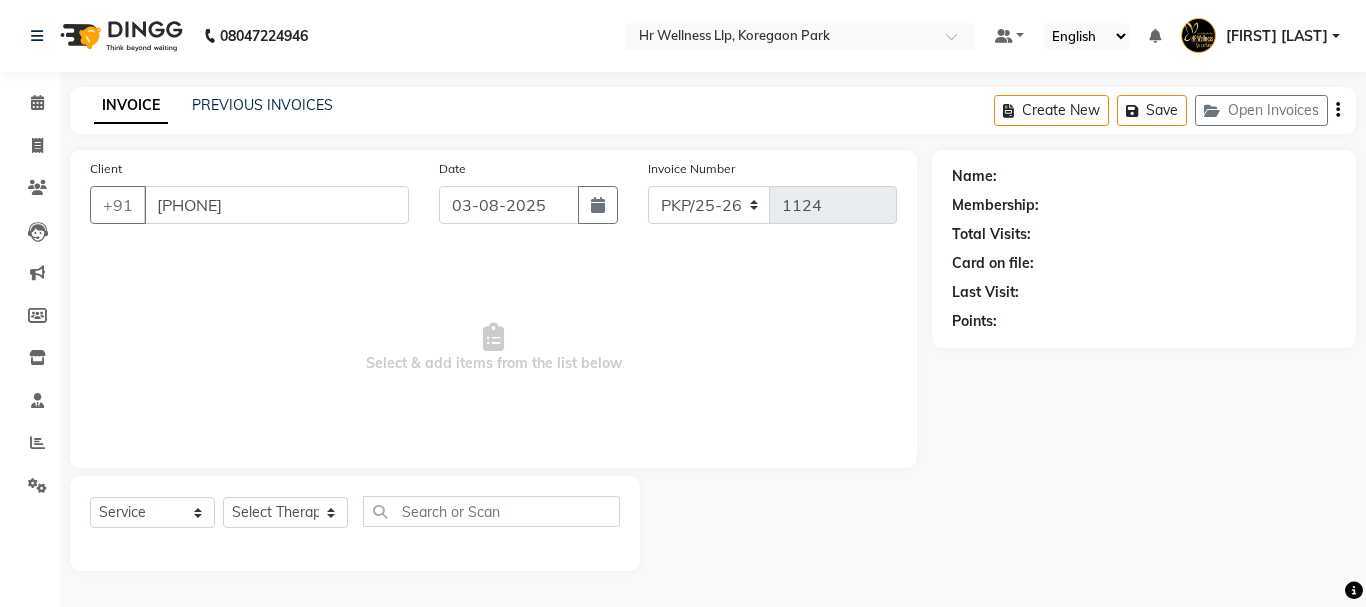 select on "16488" 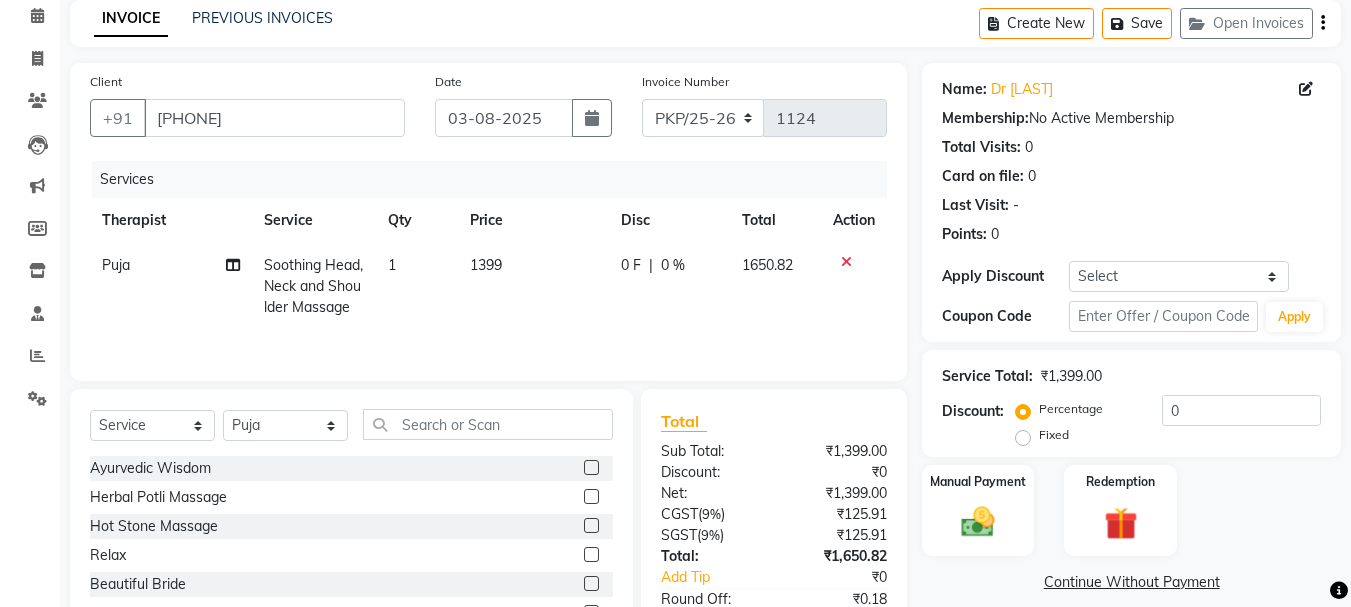 scroll, scrollTop: 235, scrollLeft: 0, axis: vertical 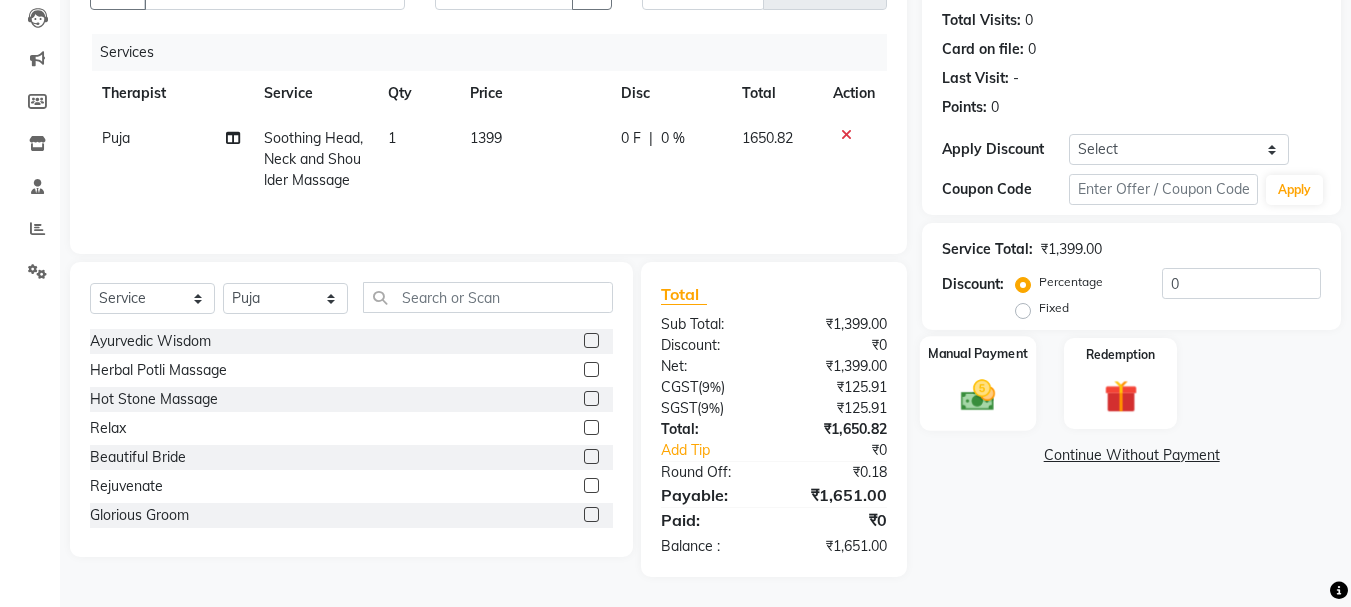 click 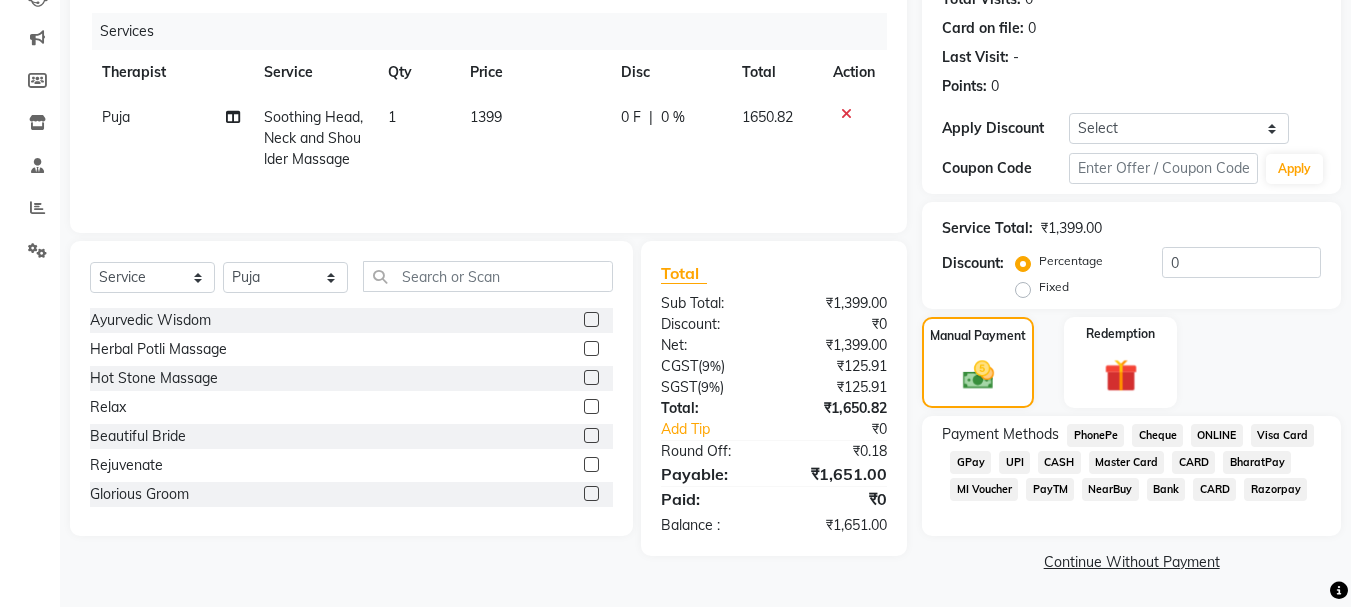 click on "ONLINE" 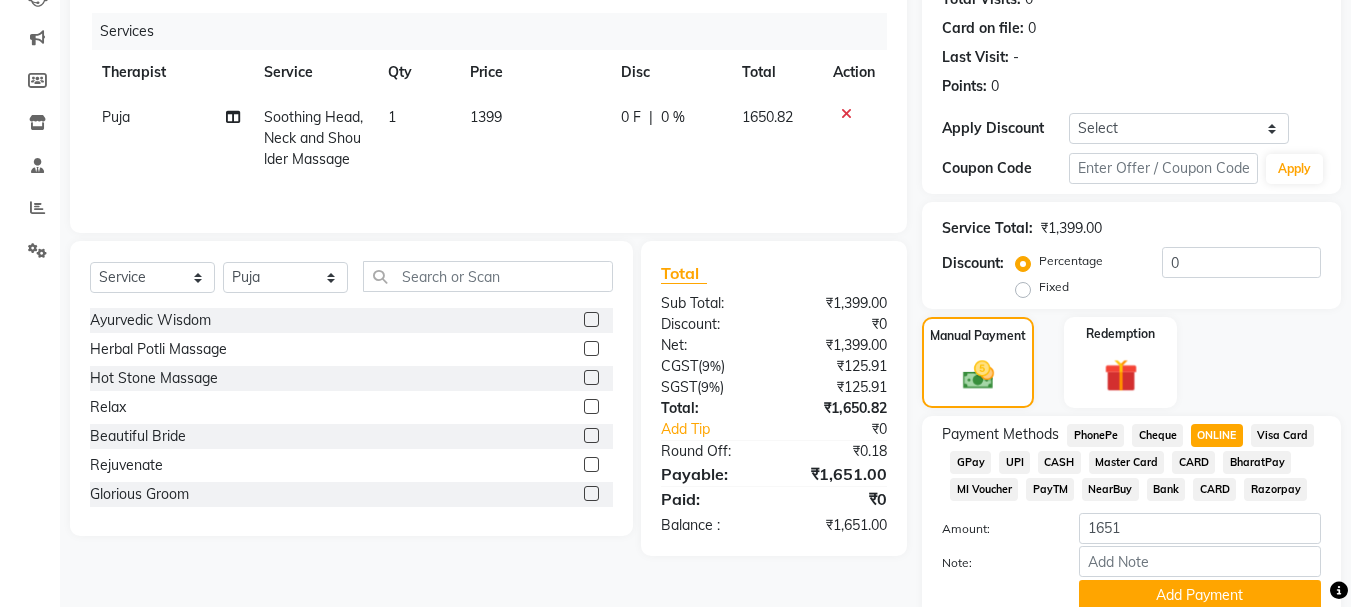scroll, scrollTop: 318, scrollLeft: 0, axis: vertical 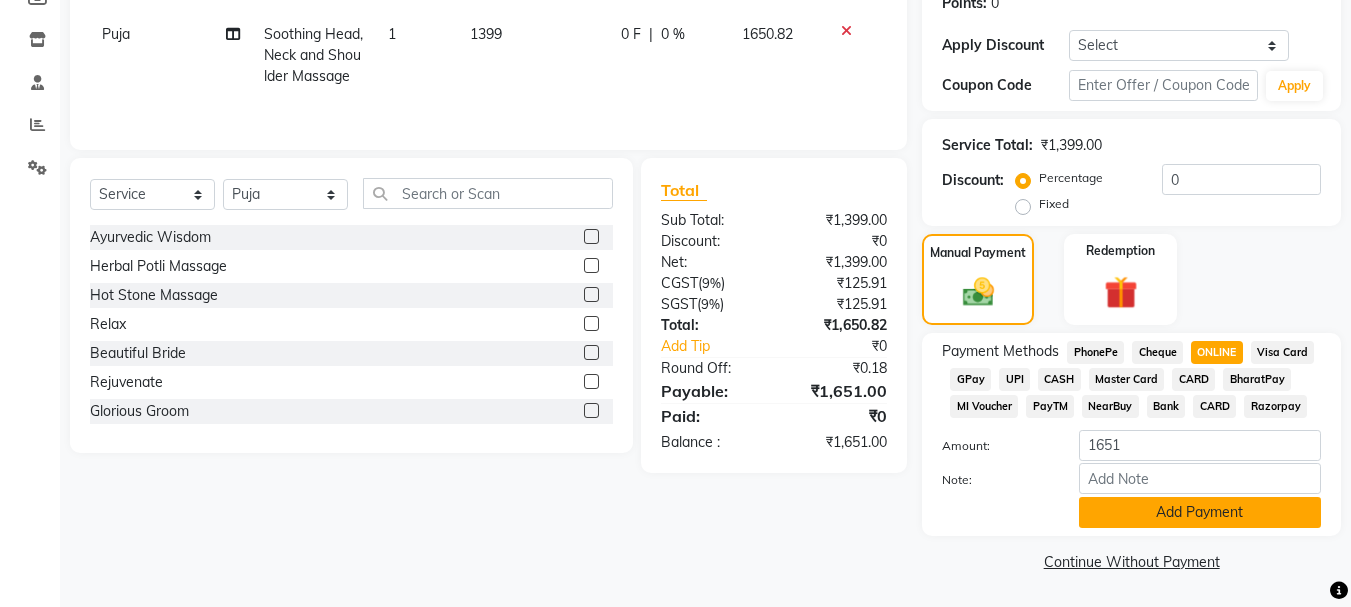 click on "Add Payment" 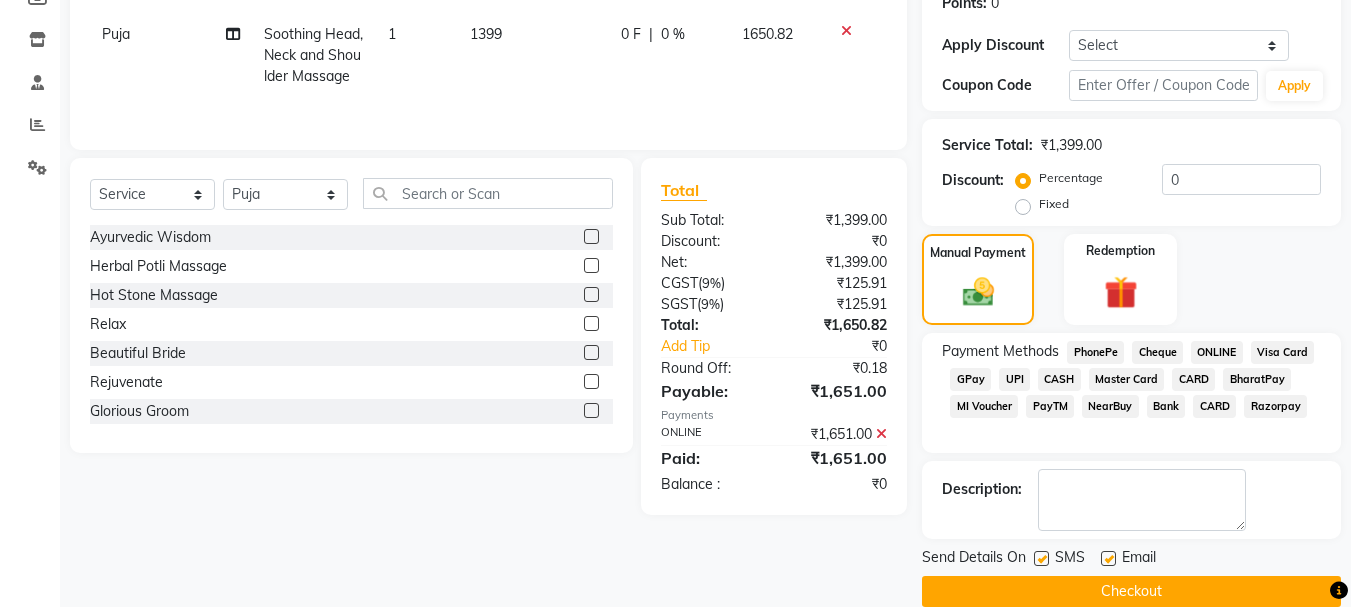 click on "Checkout" 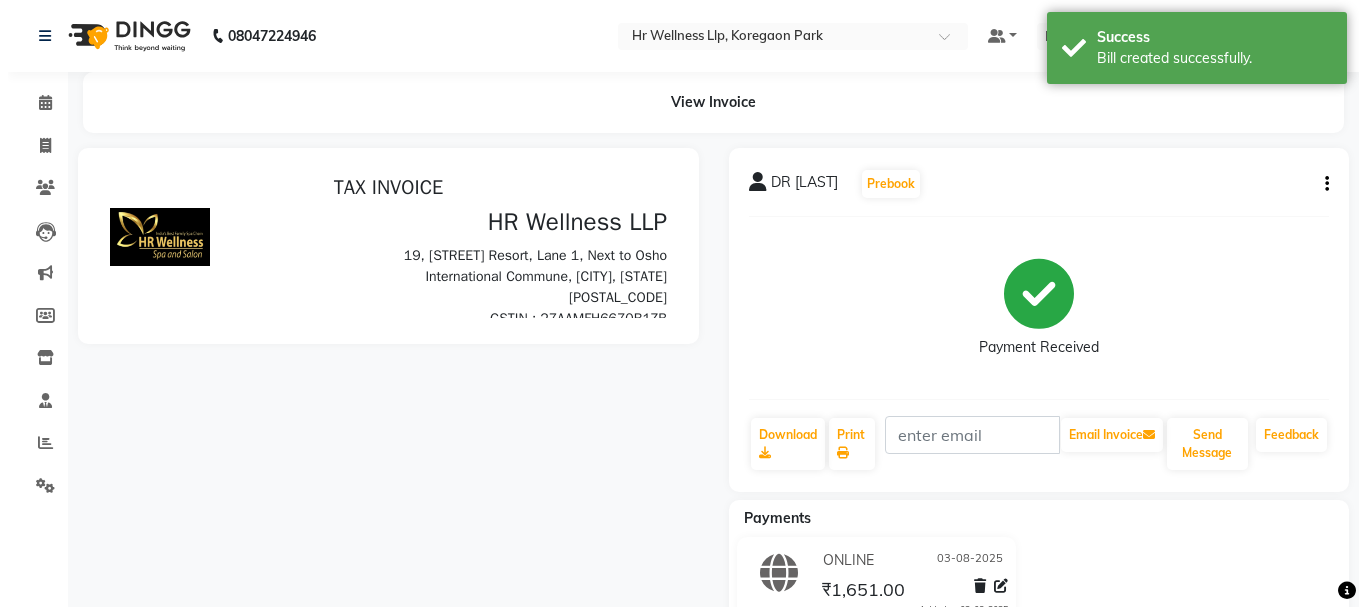 scroll, scrollTop: 0, scrollLeft: 0, axis: both 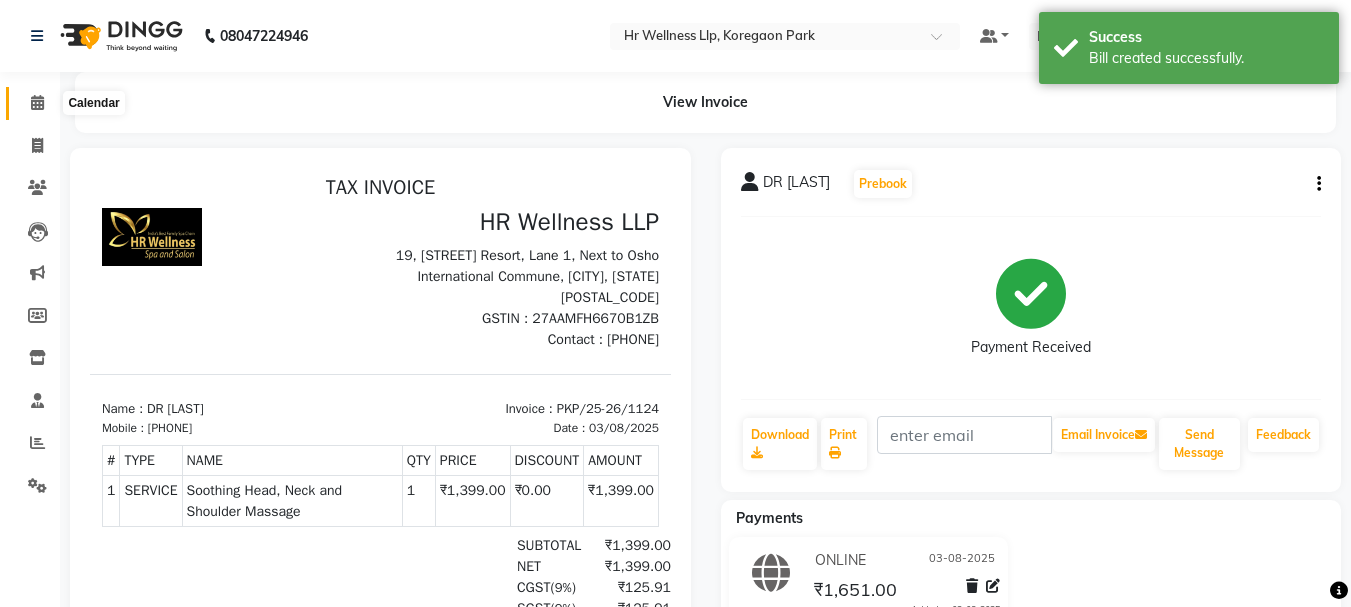 click 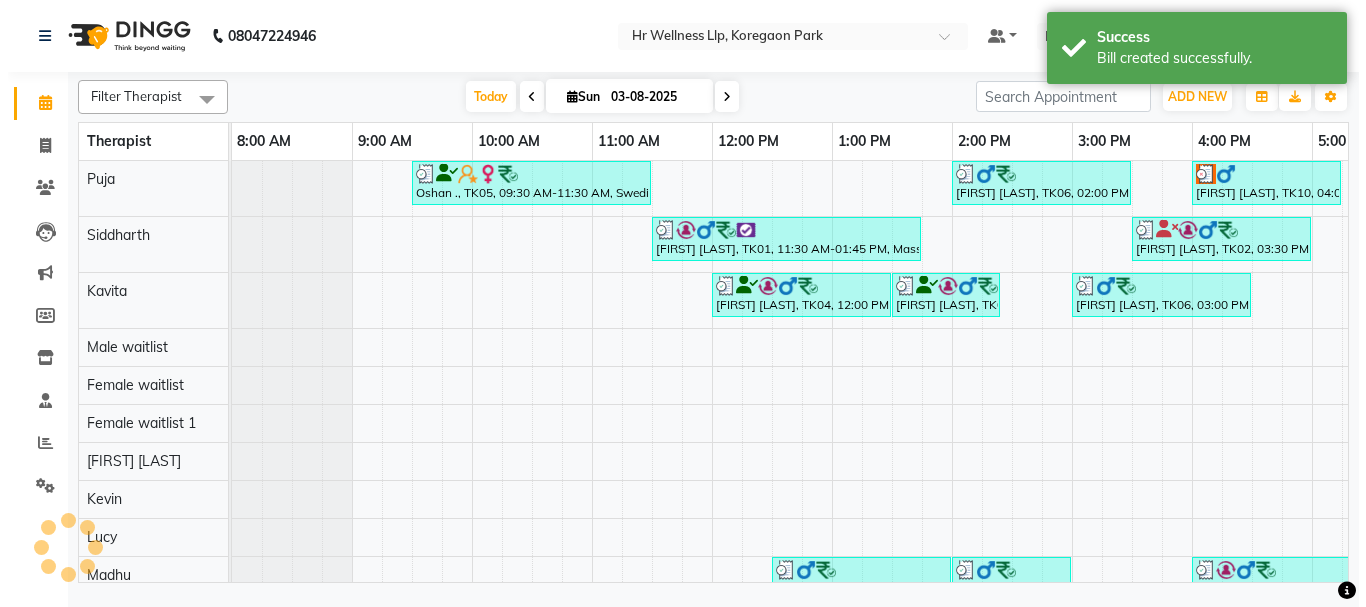scroll, scrollTop: 0, scrollLeft: 0, axis: both 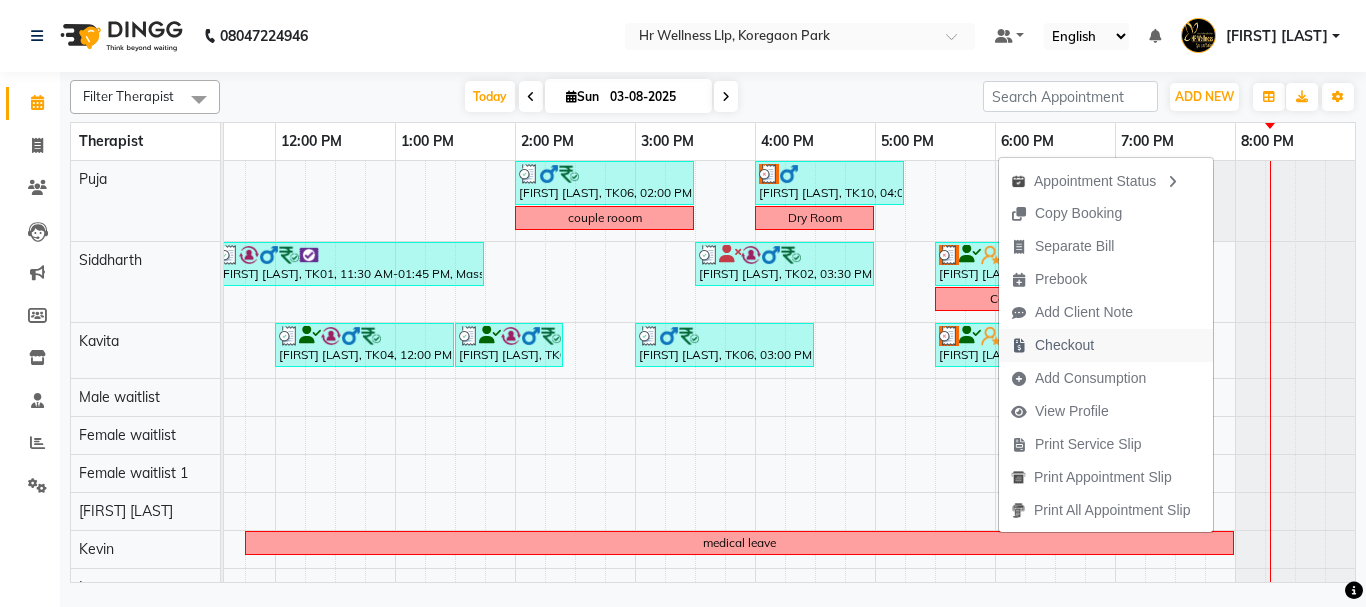 click on "Checkout" at bounding box center [1064, 345] 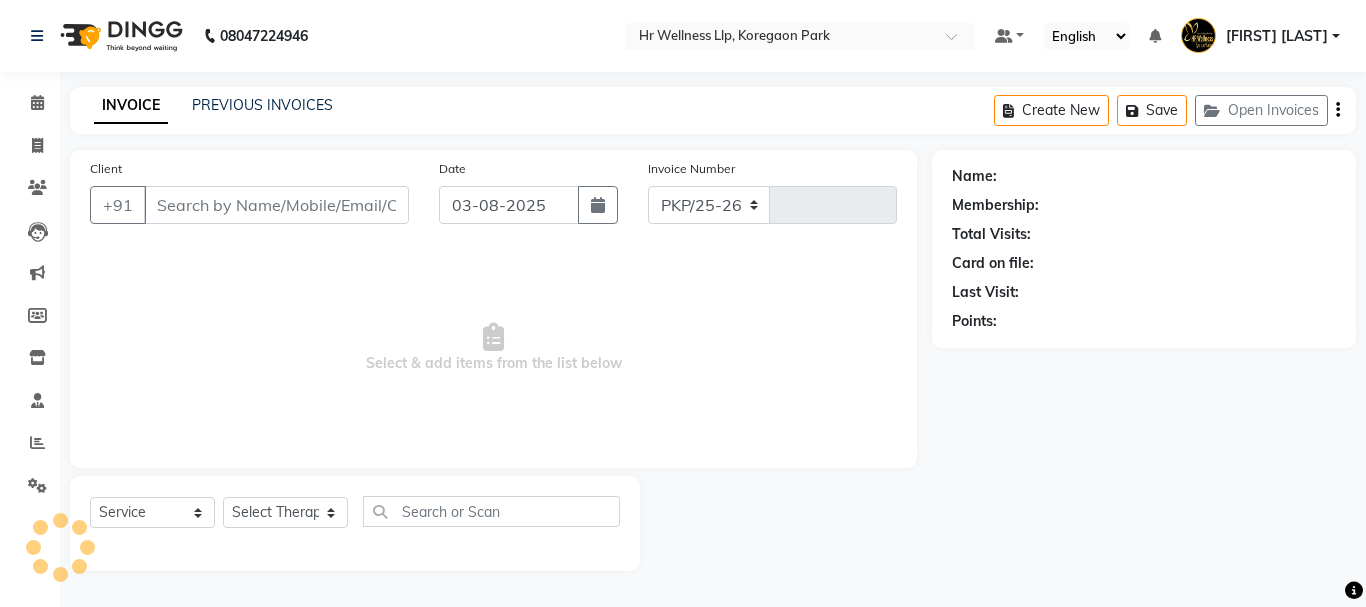 select on "4295" 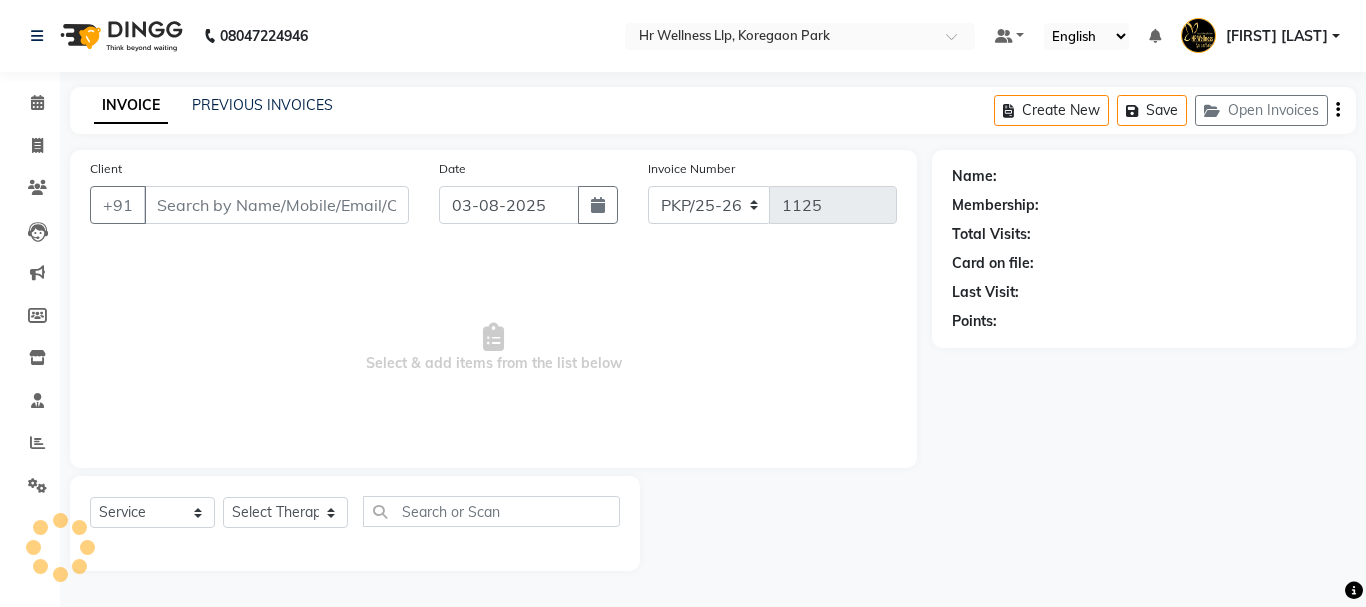 type on "9881716609" 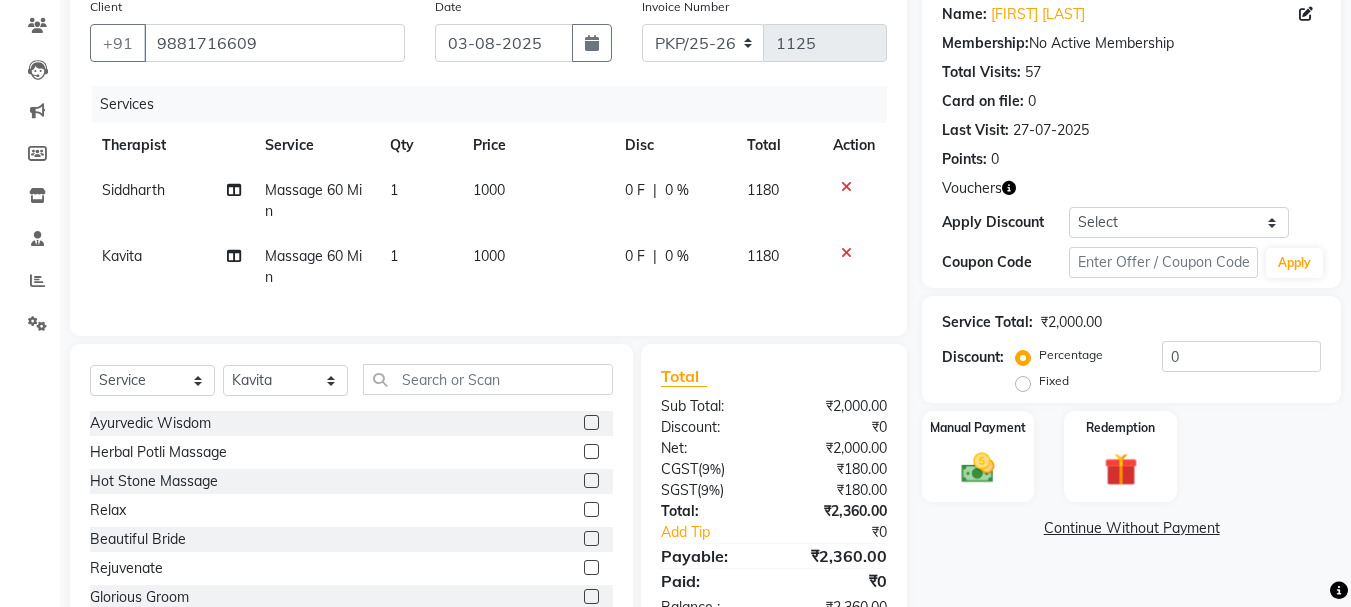 scroll, scrollTop: 239, scrollLeft: 0, axis: vertical 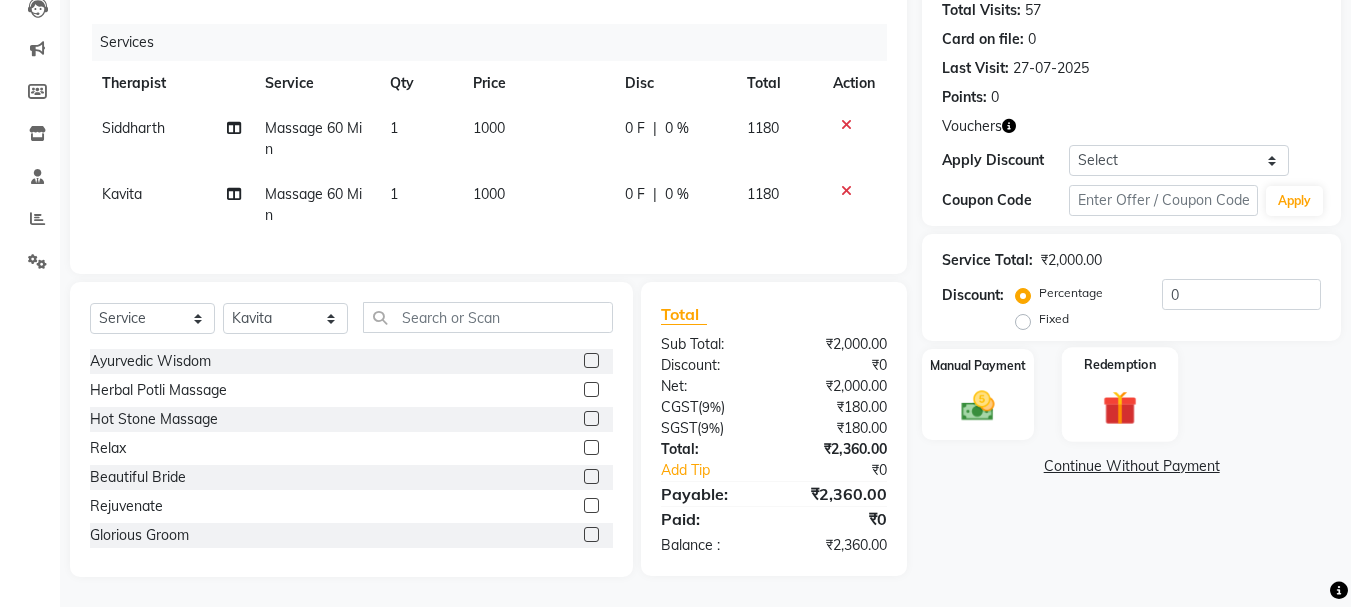 click 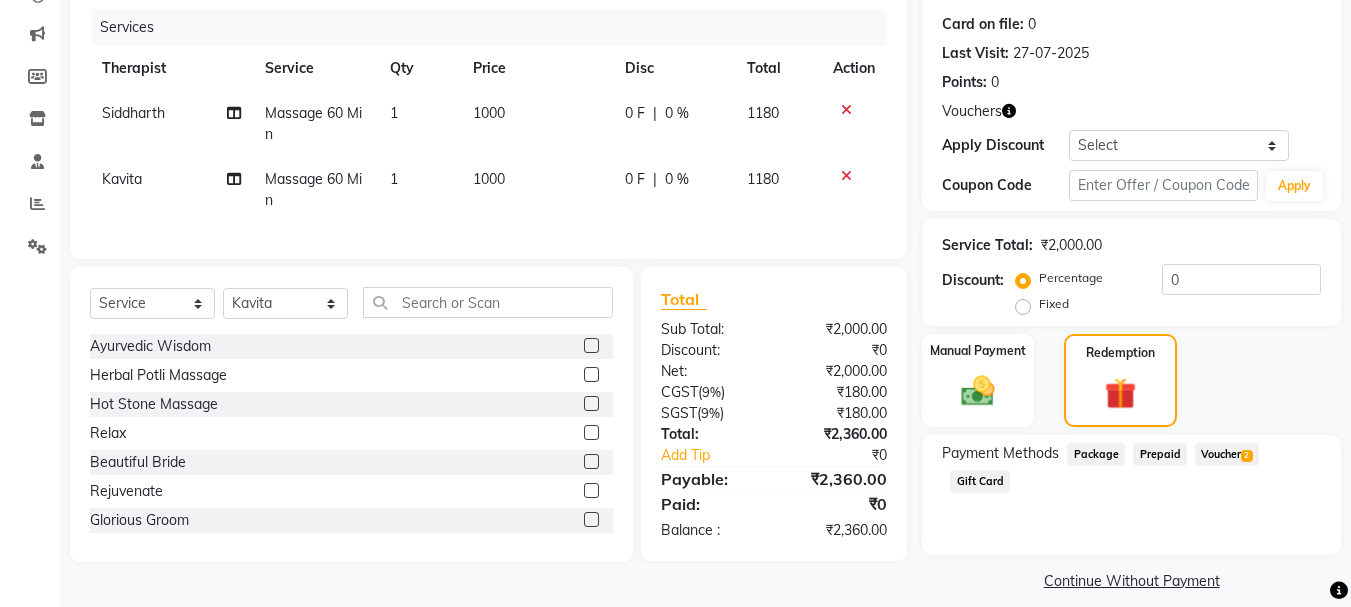 click on "Voucher  2" 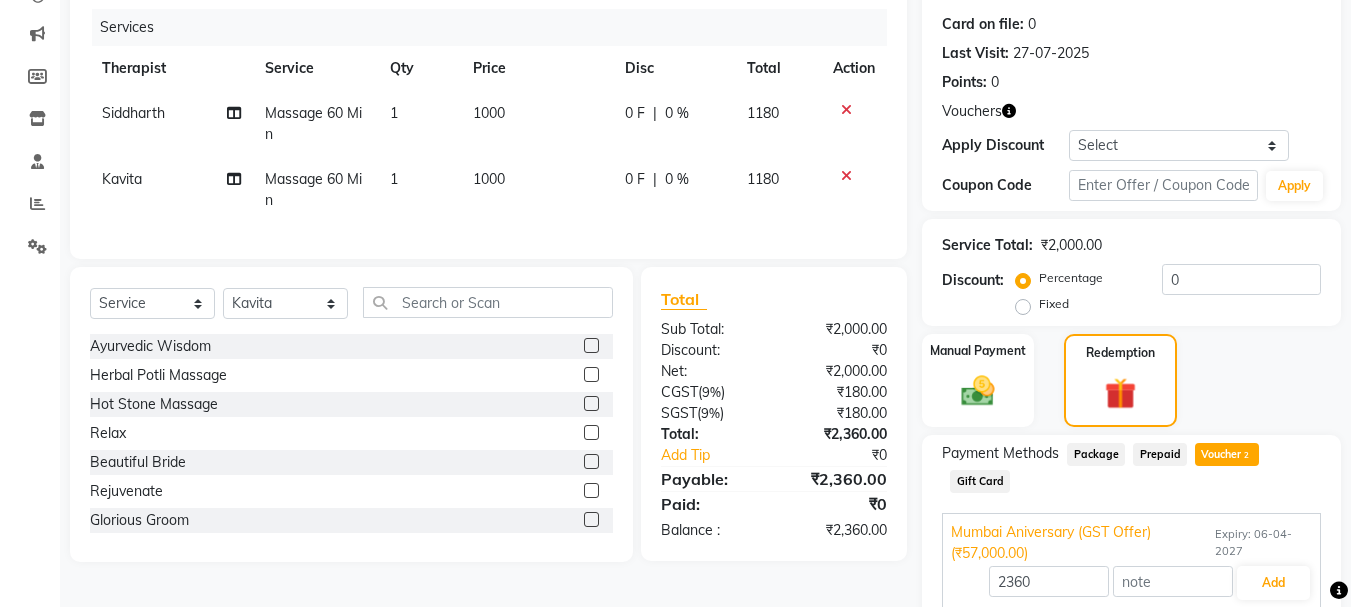 scroll, scrollTop: 369, scrollLeft: 0, axis: vertical 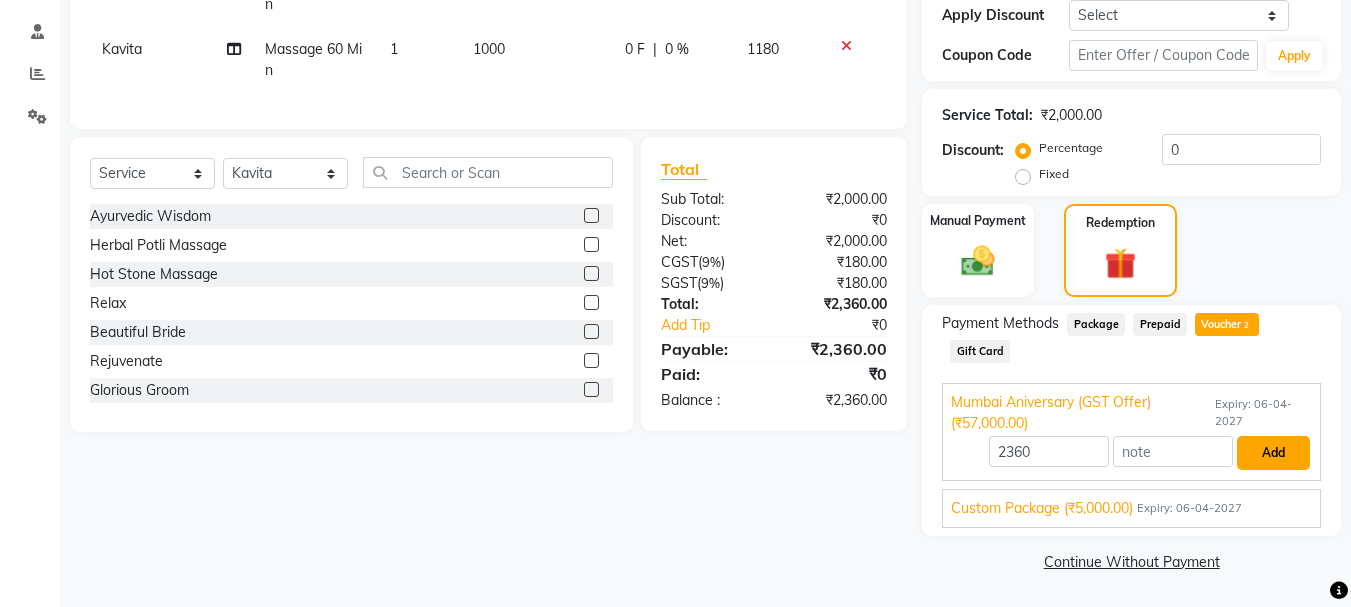 click on "Add" at bounding box center (1273, 453) 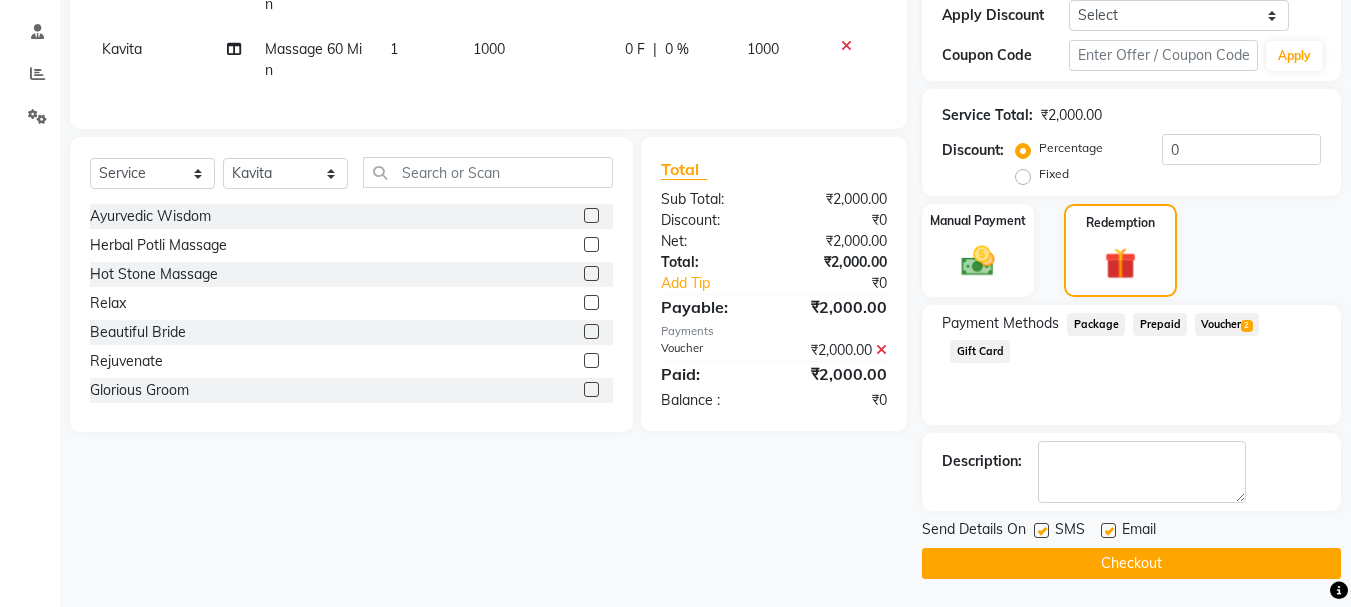 click 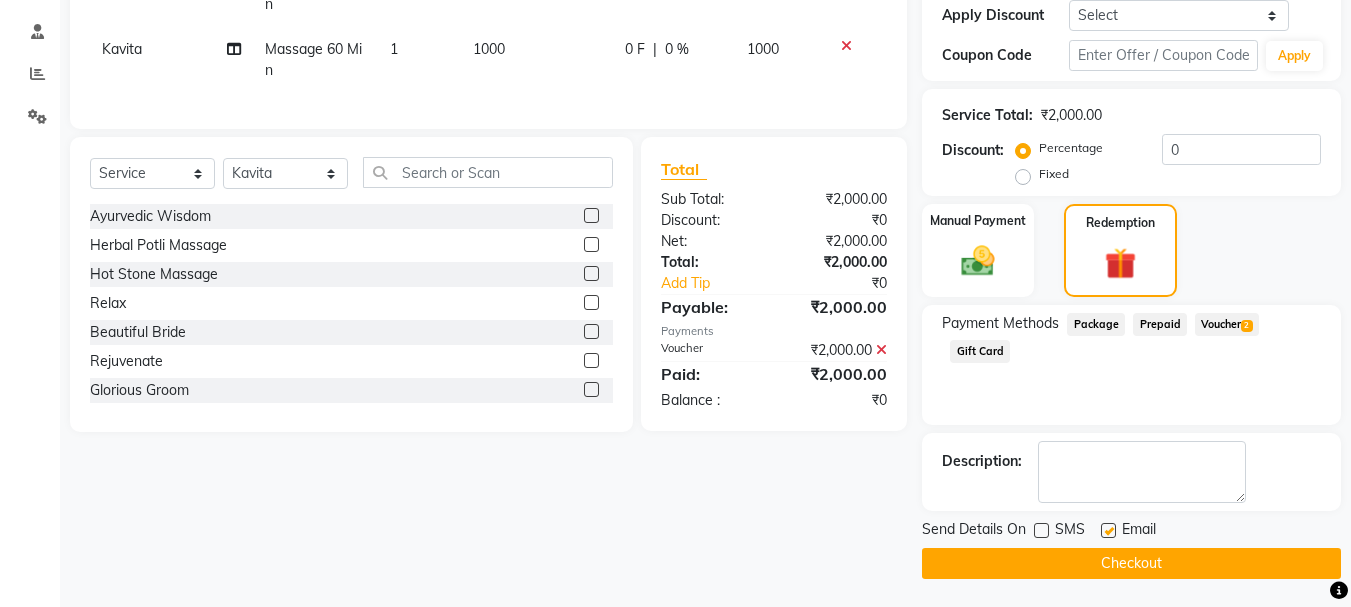 click 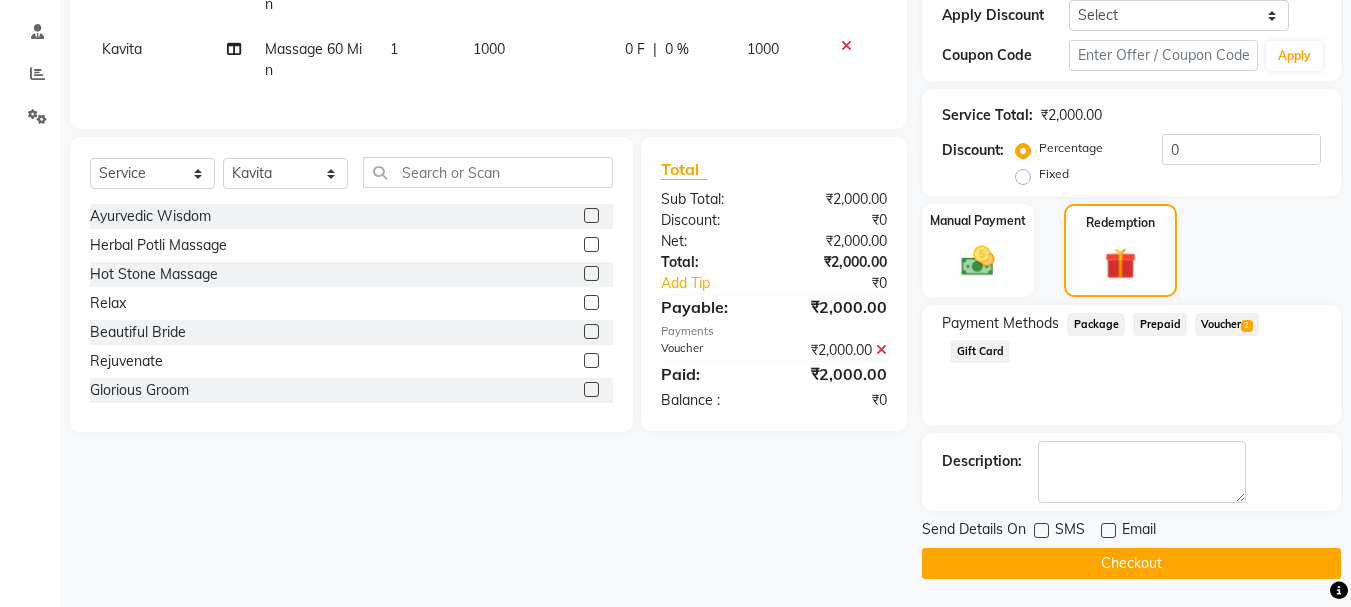 click on "Checkout" 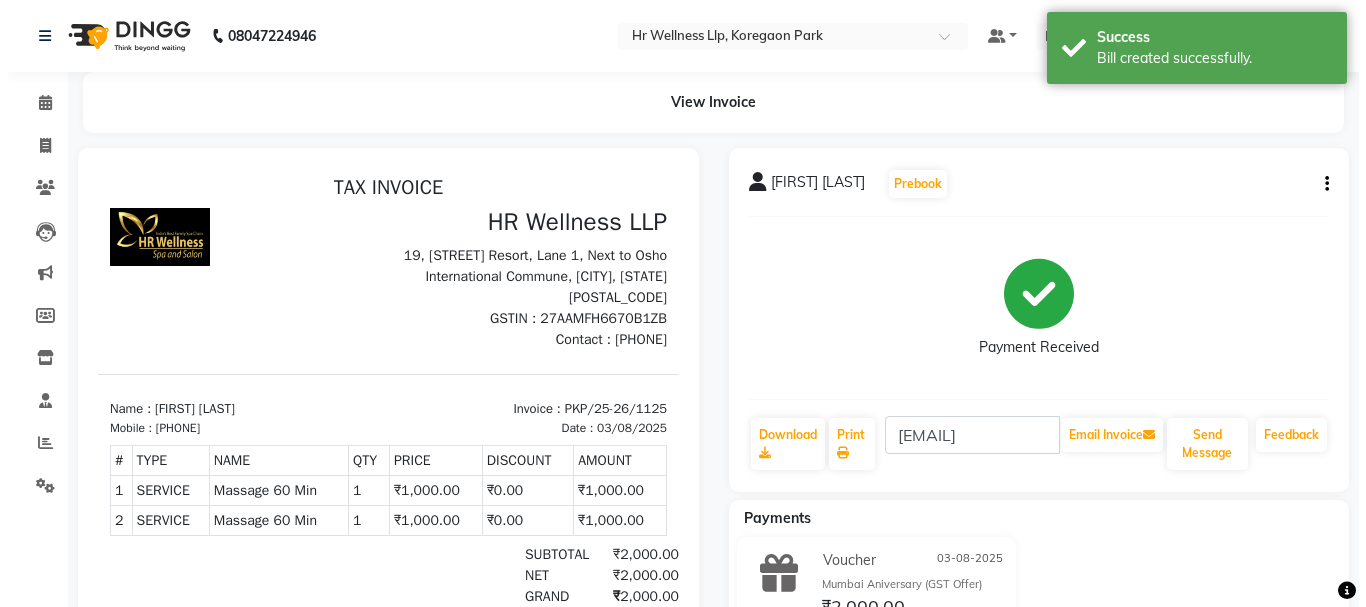 scroll, scrollTop: 0, scrollLeft: 0, axis: both 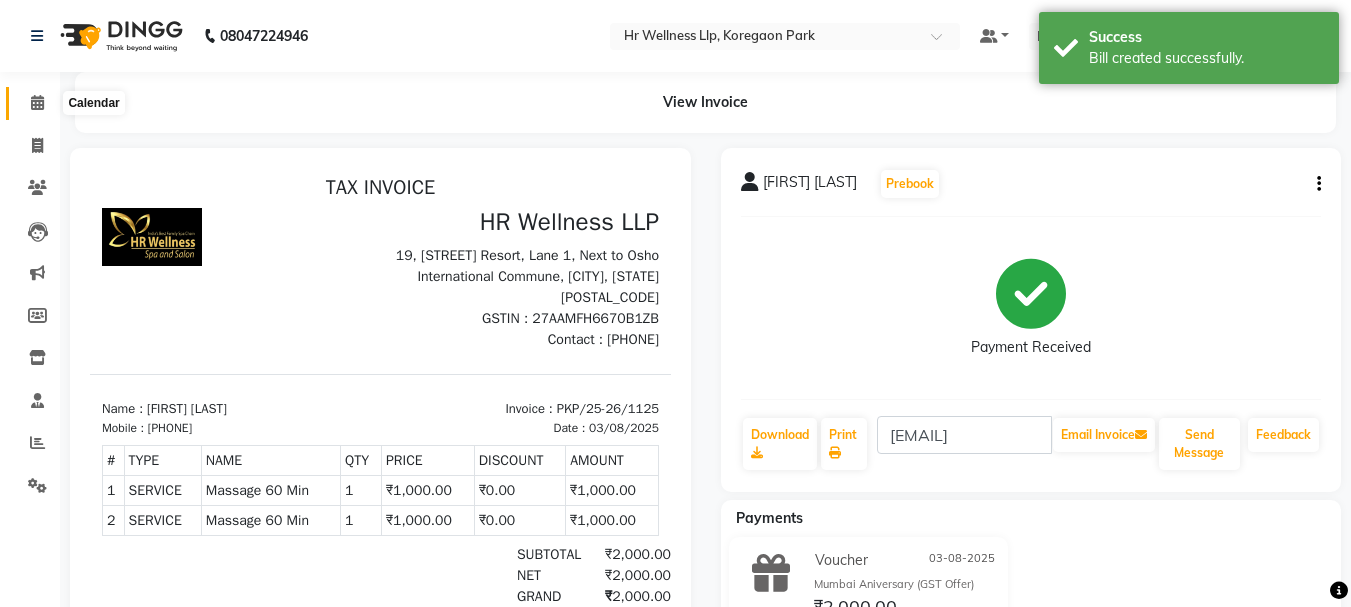 click 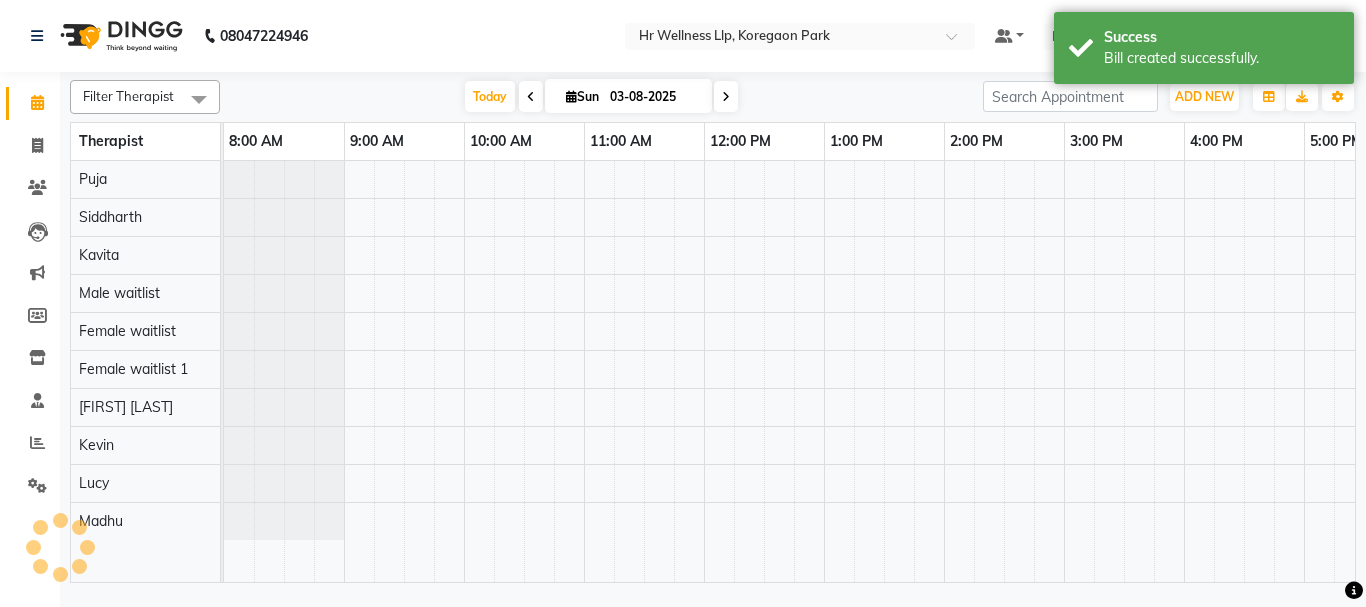 scroll, scrollTop: 0, scrollLeft: 0, axis: both 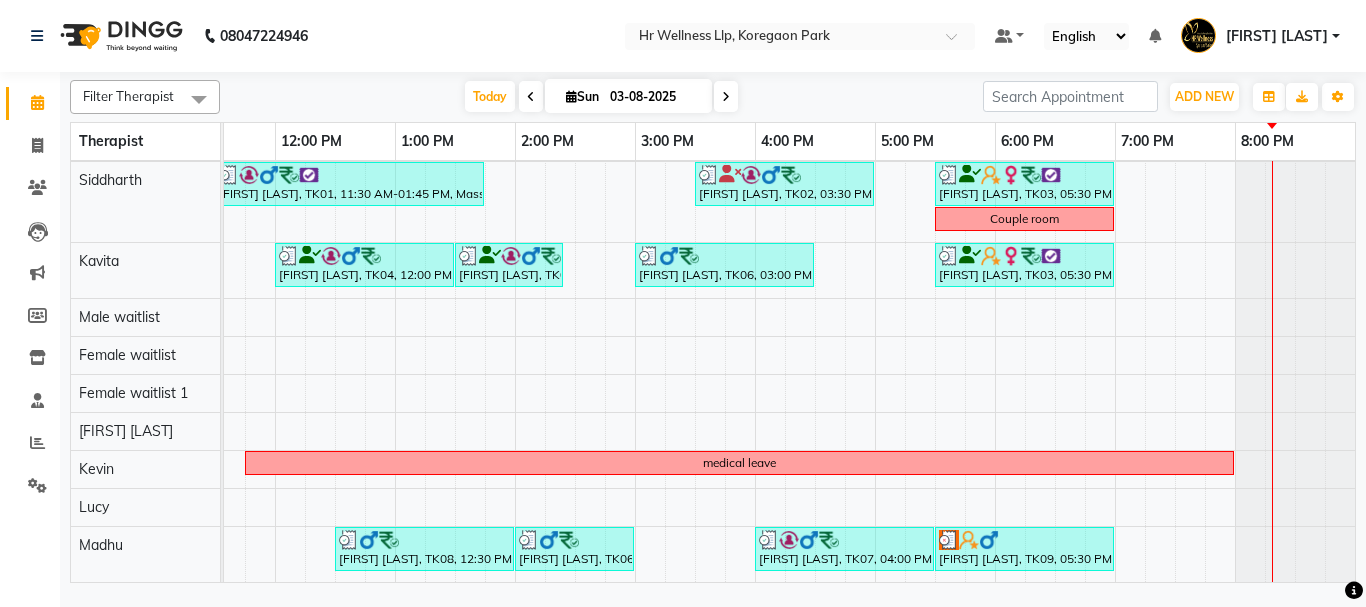 drag, startPoint x: 1103, startPoint y: 266, endPoint x: 1281, endPoint y: 261, distance: 178.0702 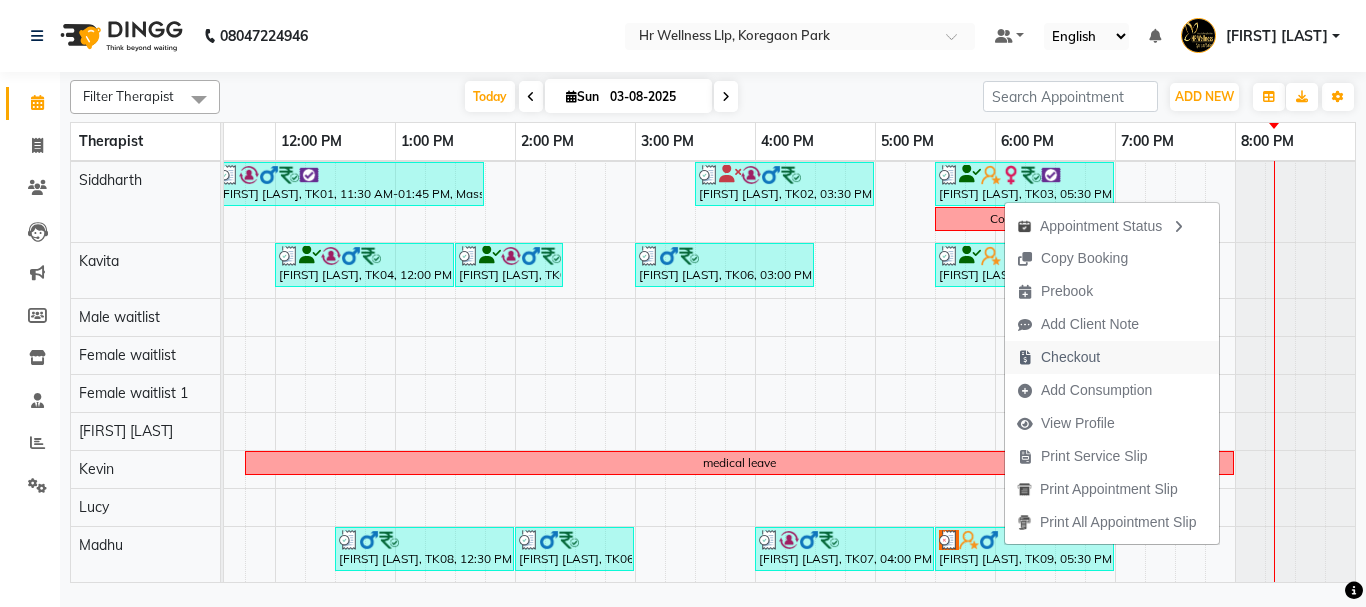 click on "Checkout" at bounding box center [1070, 357] 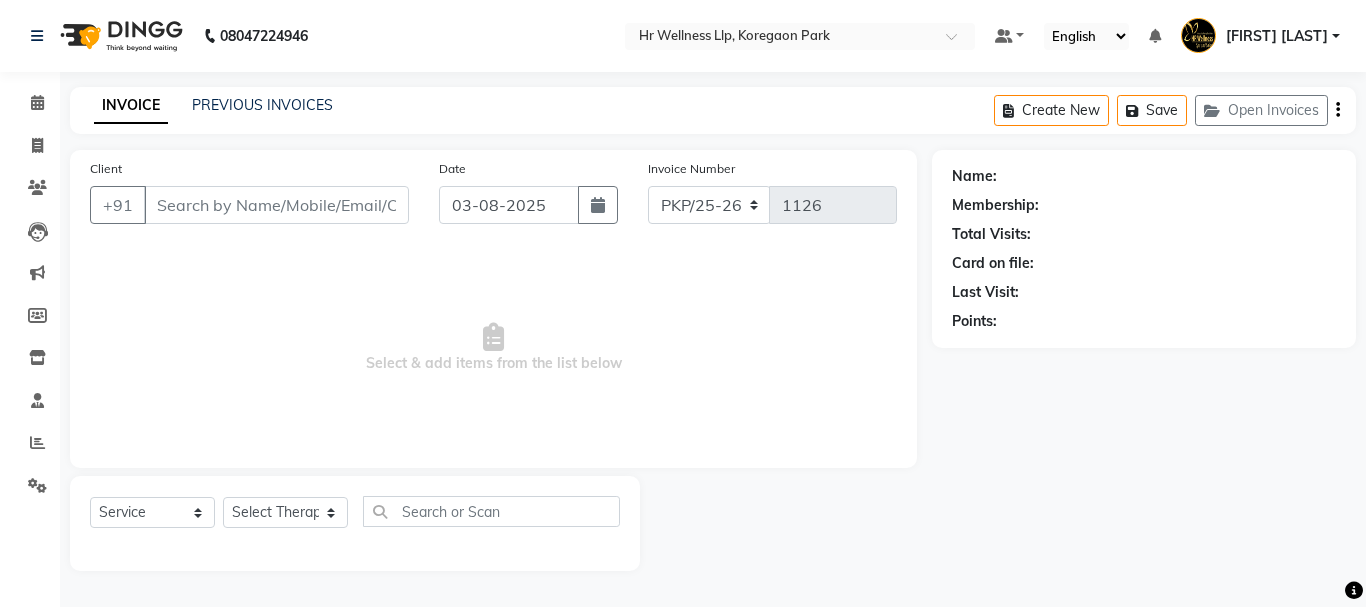 type on "[PHONE]" 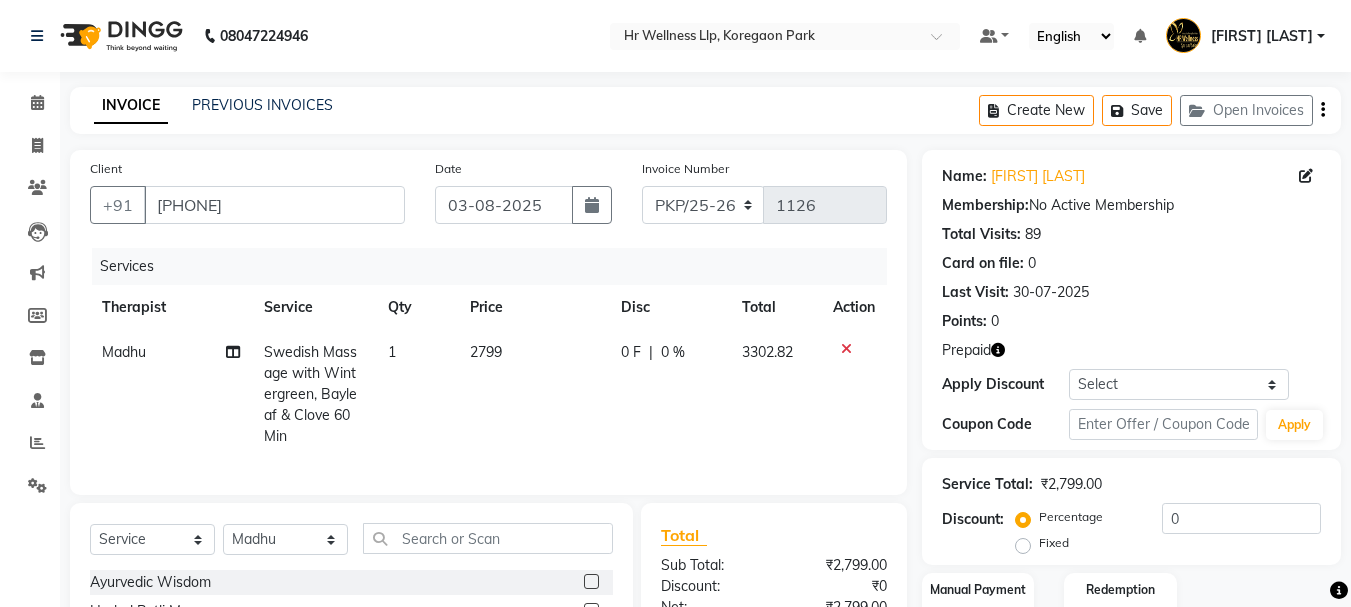 click on "Swedish Massage with Wintergreen, Bayleaf & Clove 60 Min" 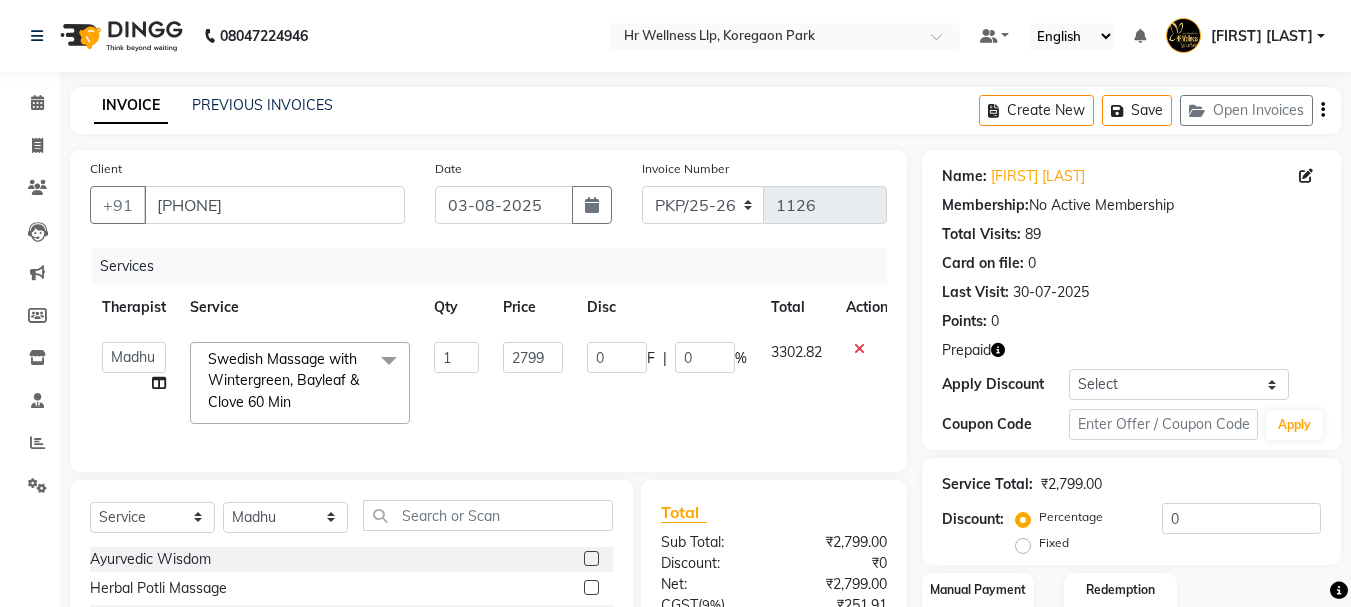 click 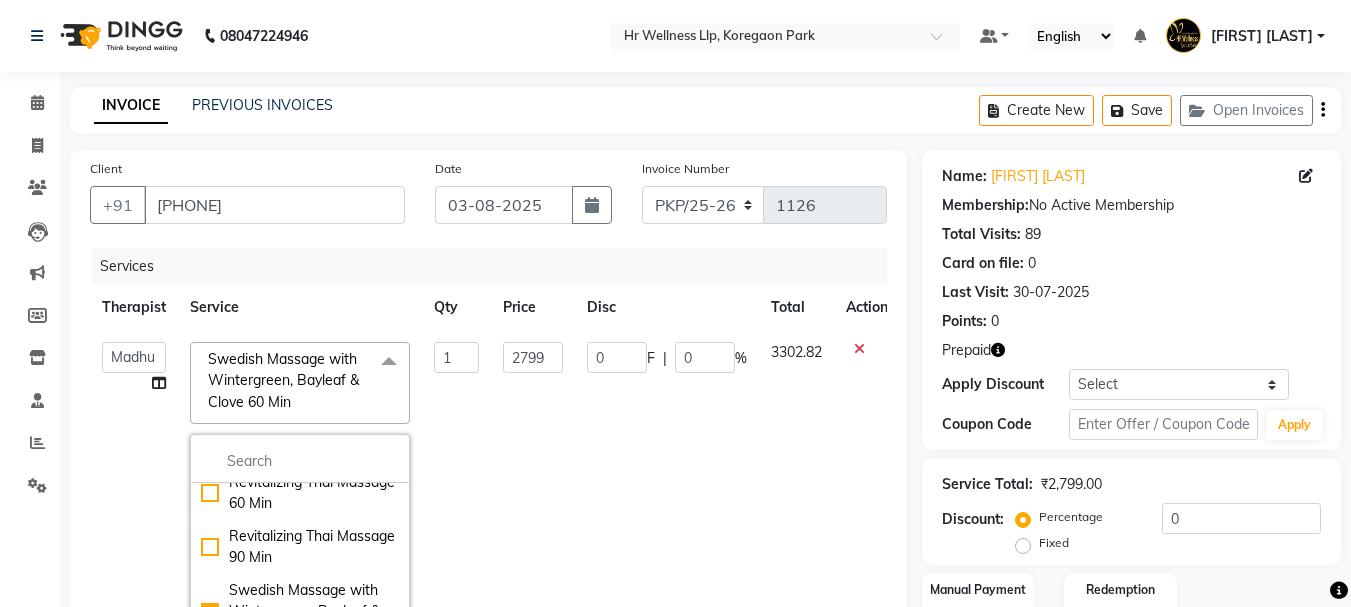 scroll, scrollTop: 1073, scrollLeft: 0, axis: vertical 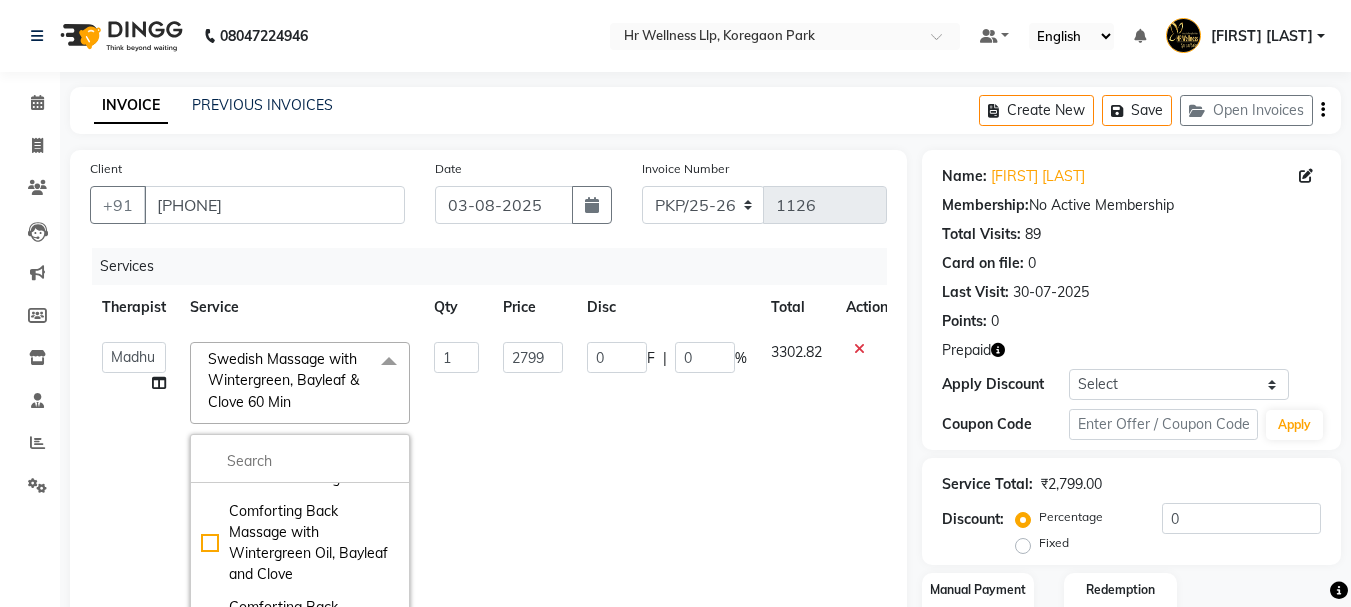 click on "Massage 60 Min" 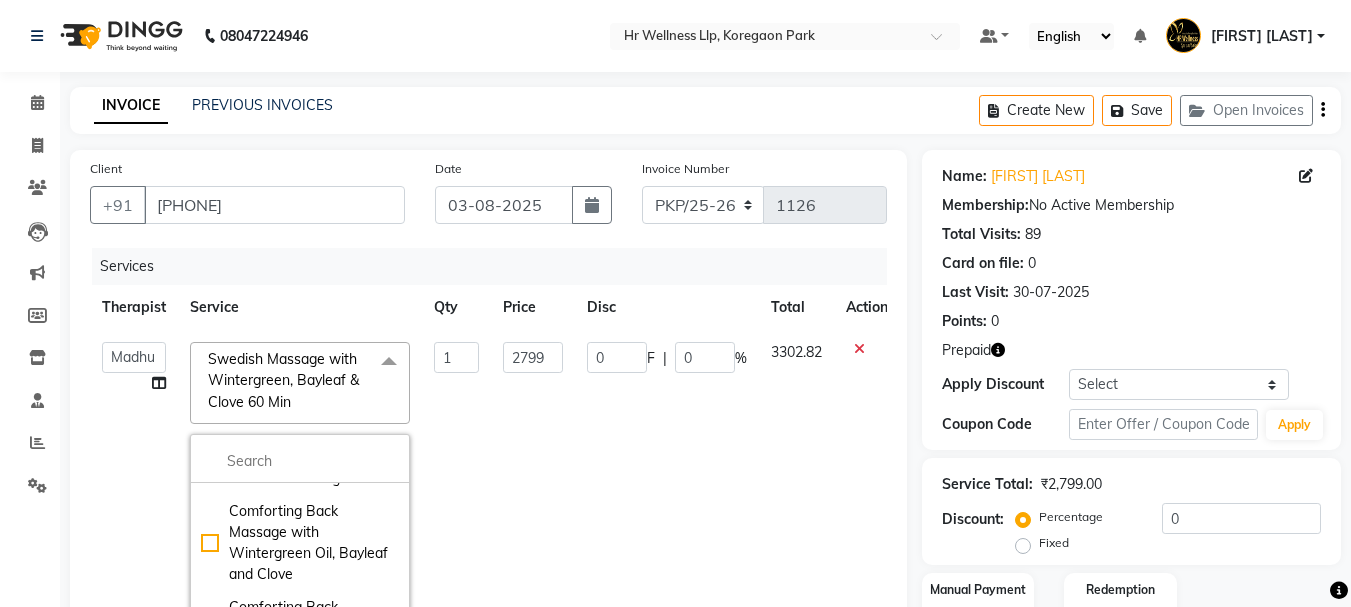 checkbox on "true" 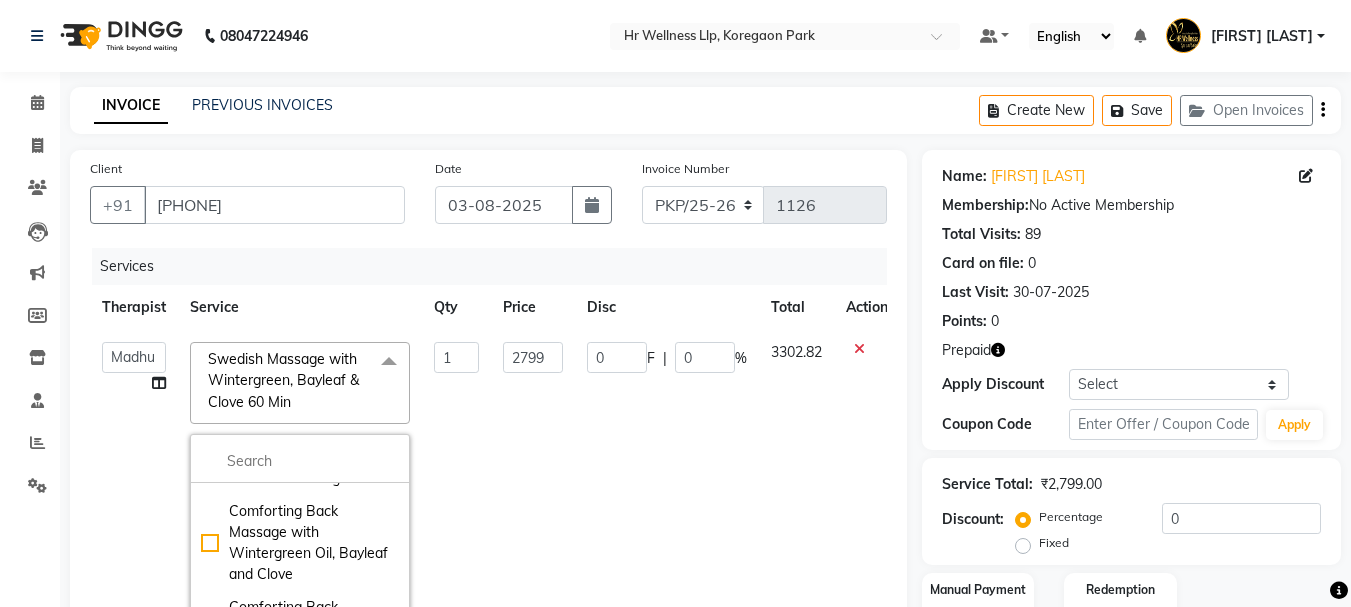 type on "1000" 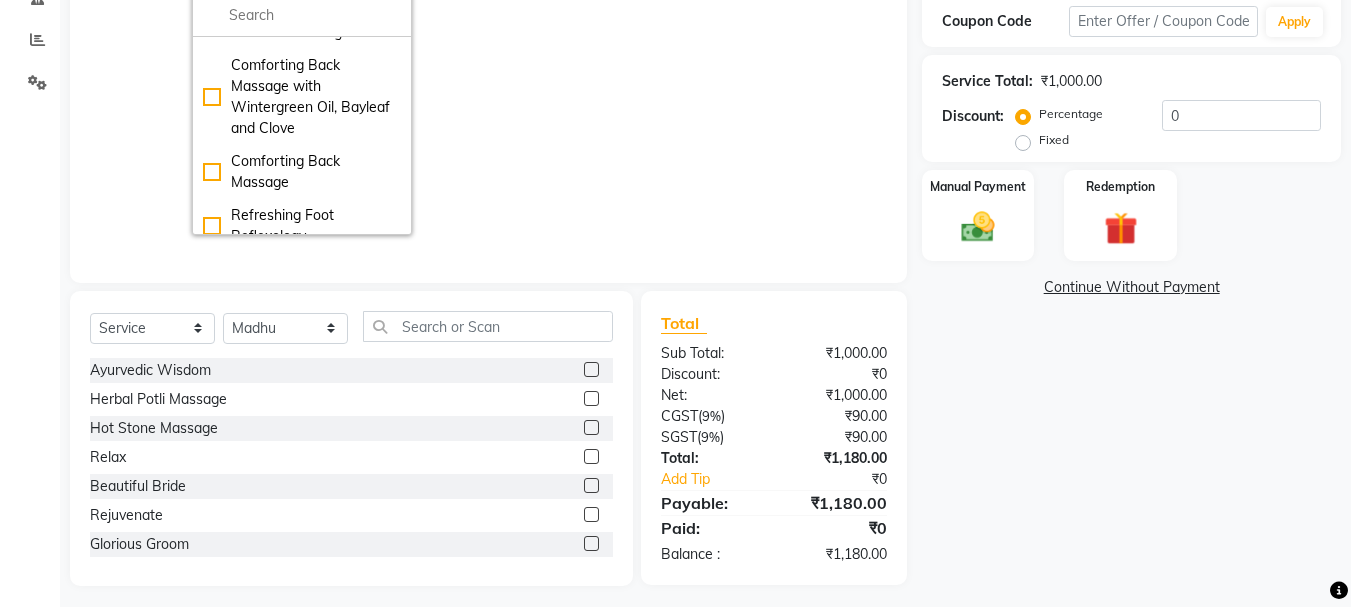 click 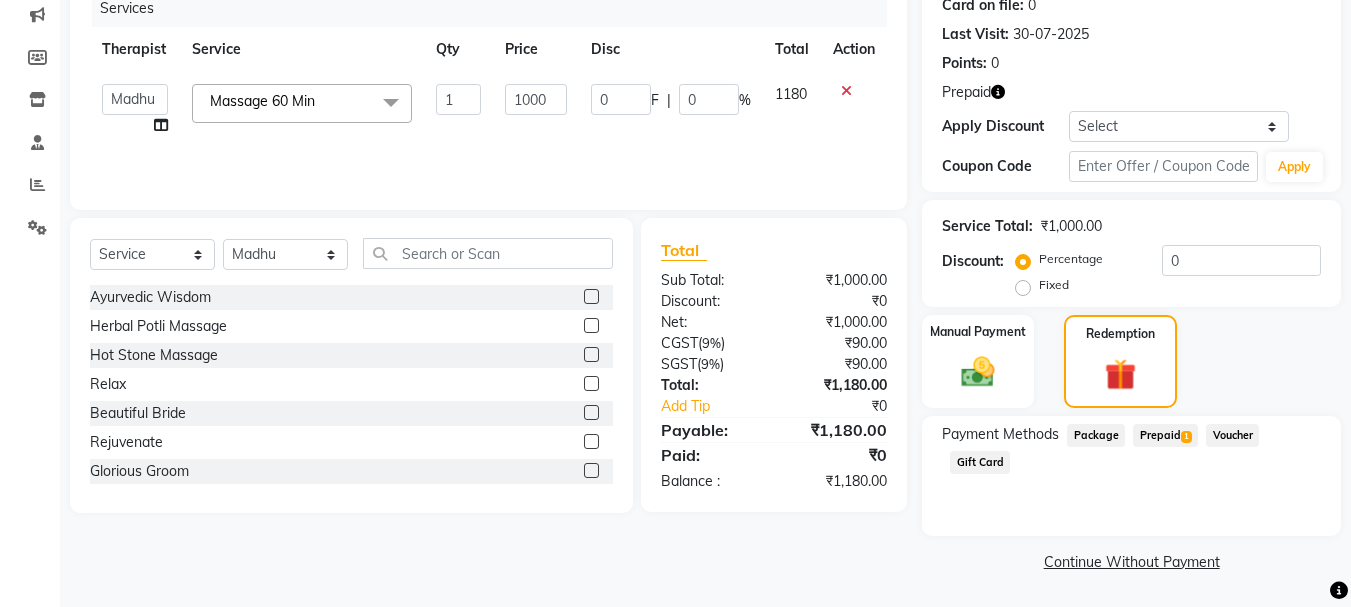 scroll, scrollTop: 258, scrollLeft: 0, axis: vertical 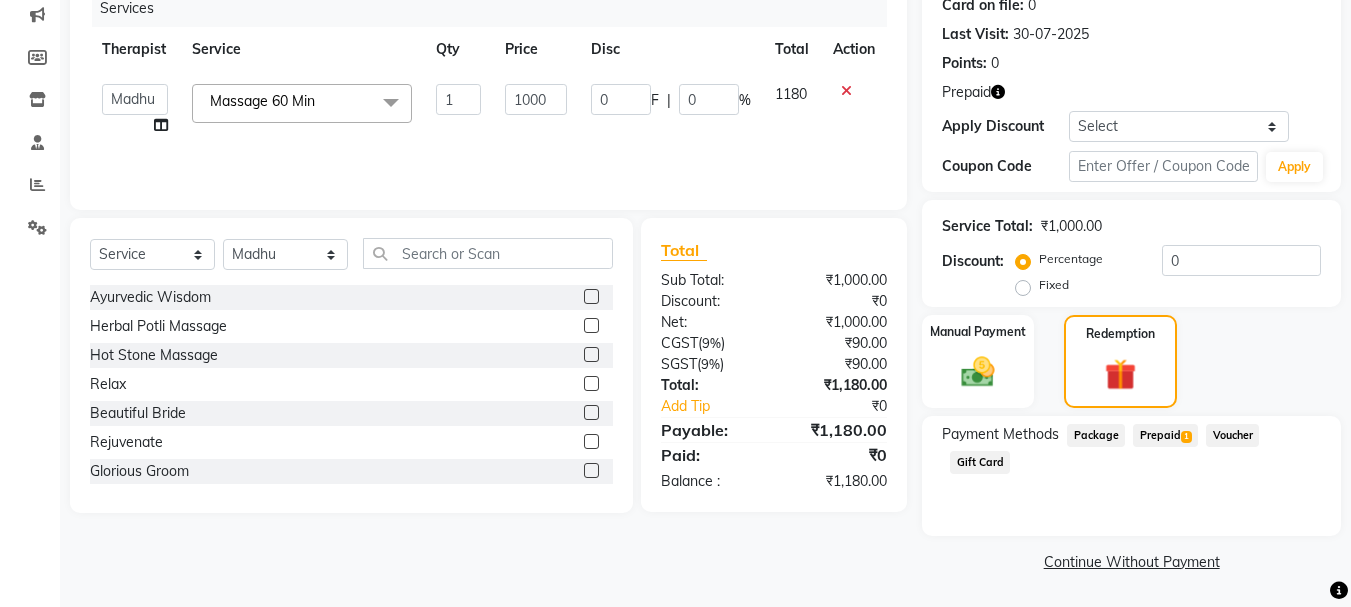 click on "Prepaid  1" 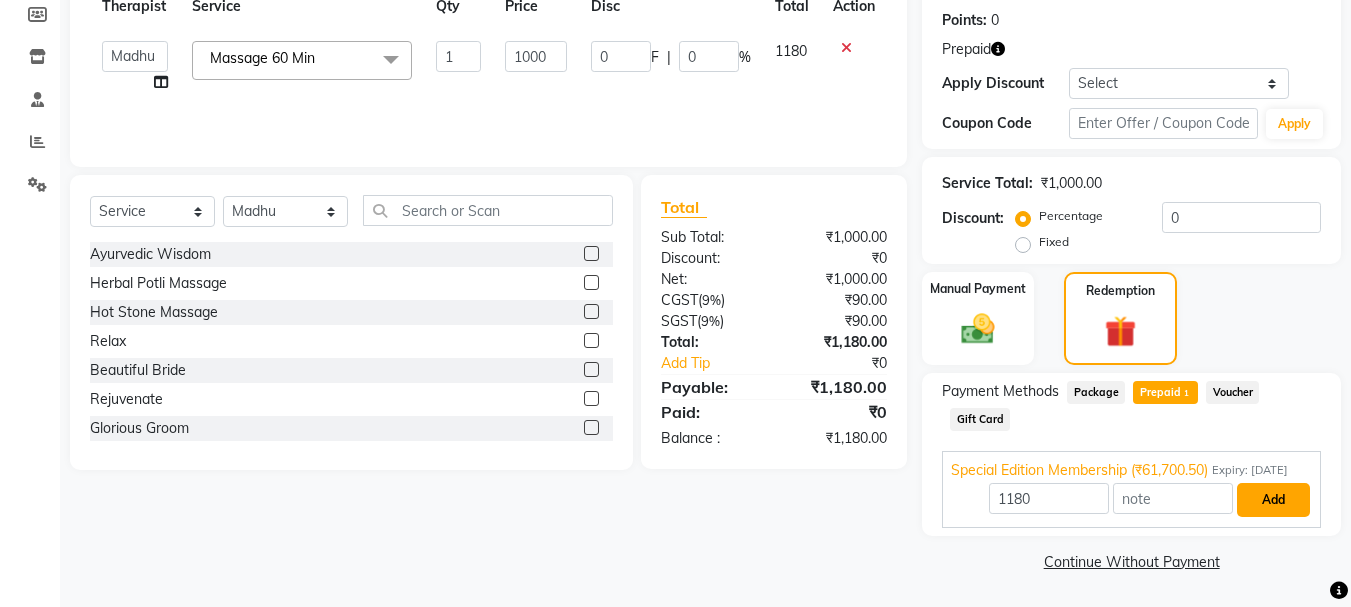 click on "Add" at bounding box center (1273, 500) 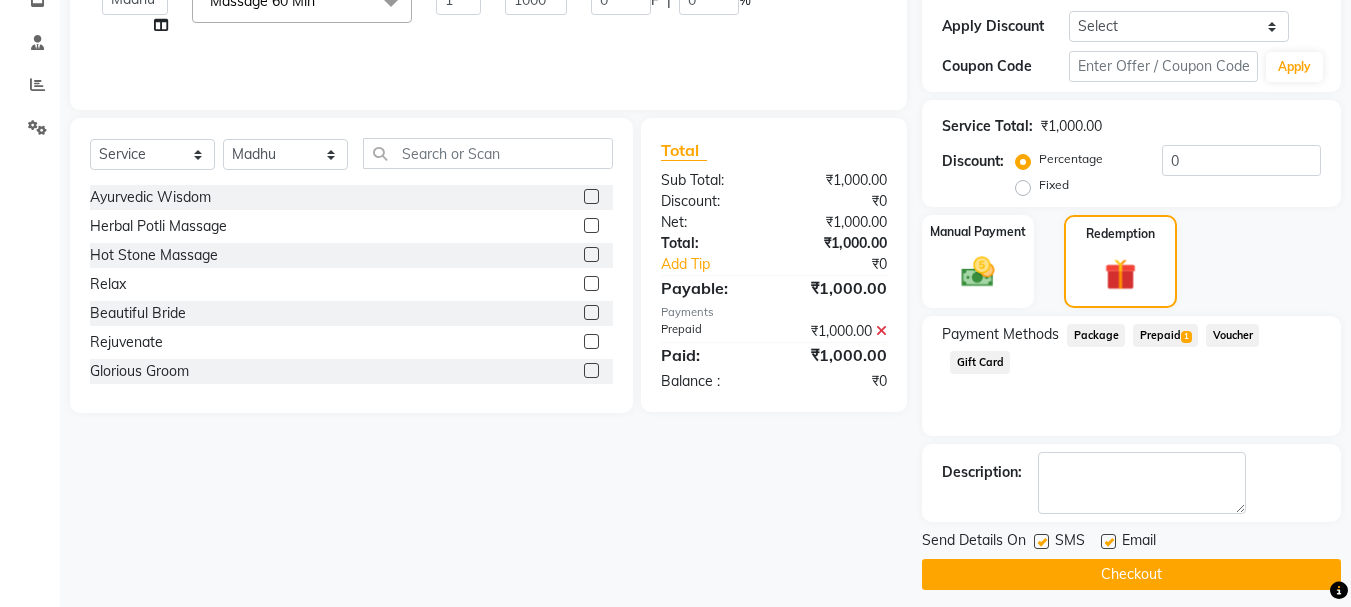 scroll, scrollTop: 371, scrollLeft: 0, axis: vertical 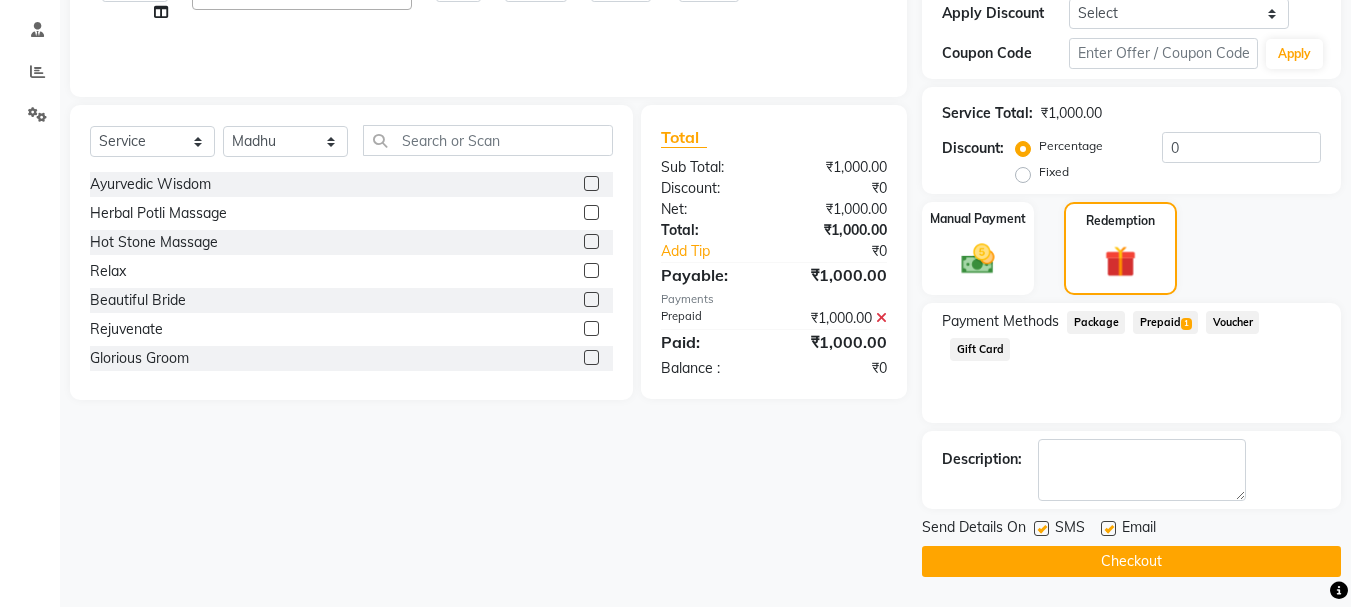 click 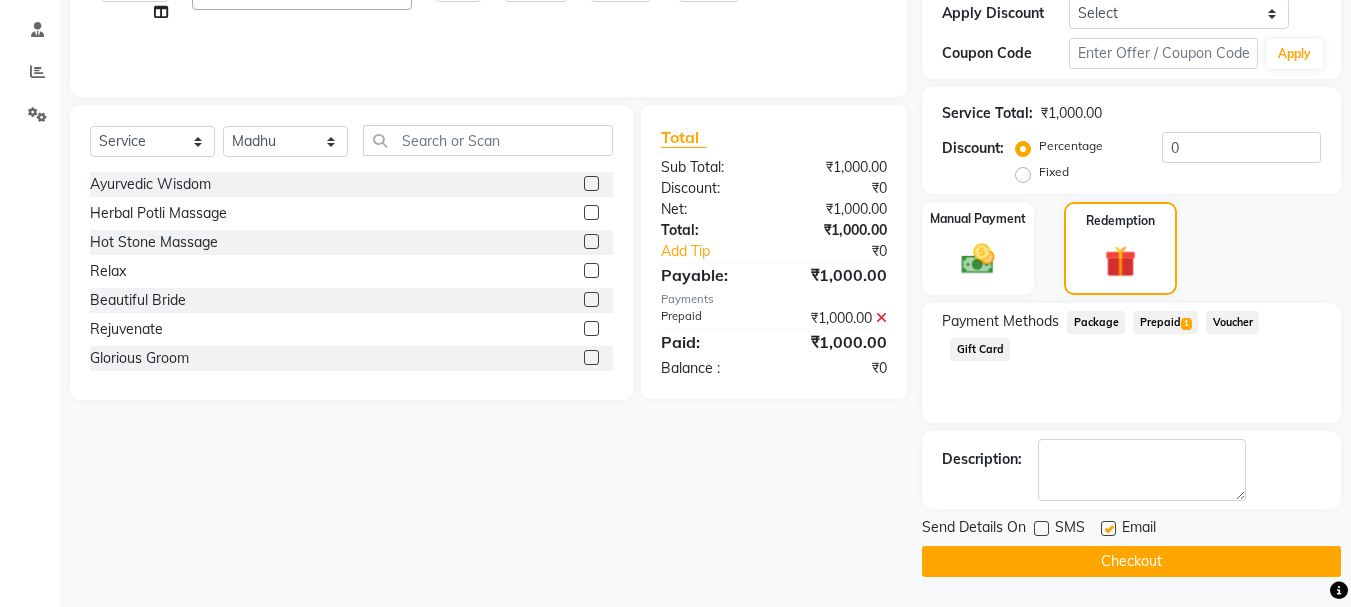 click 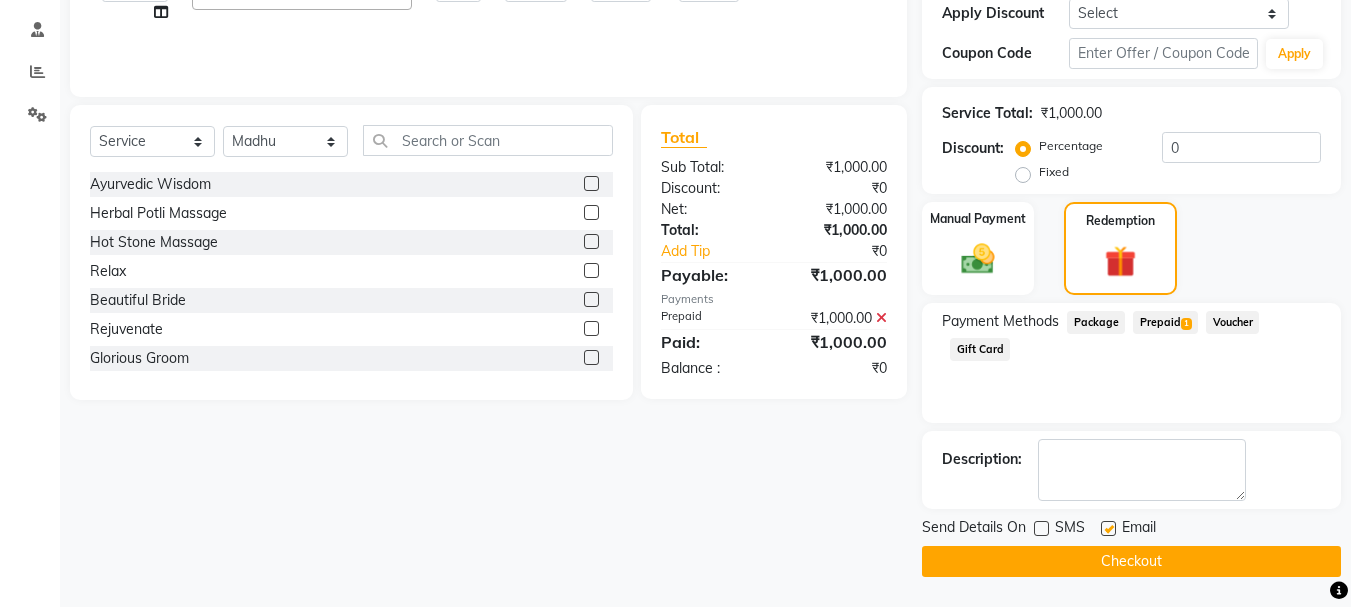 checkbox on "false" 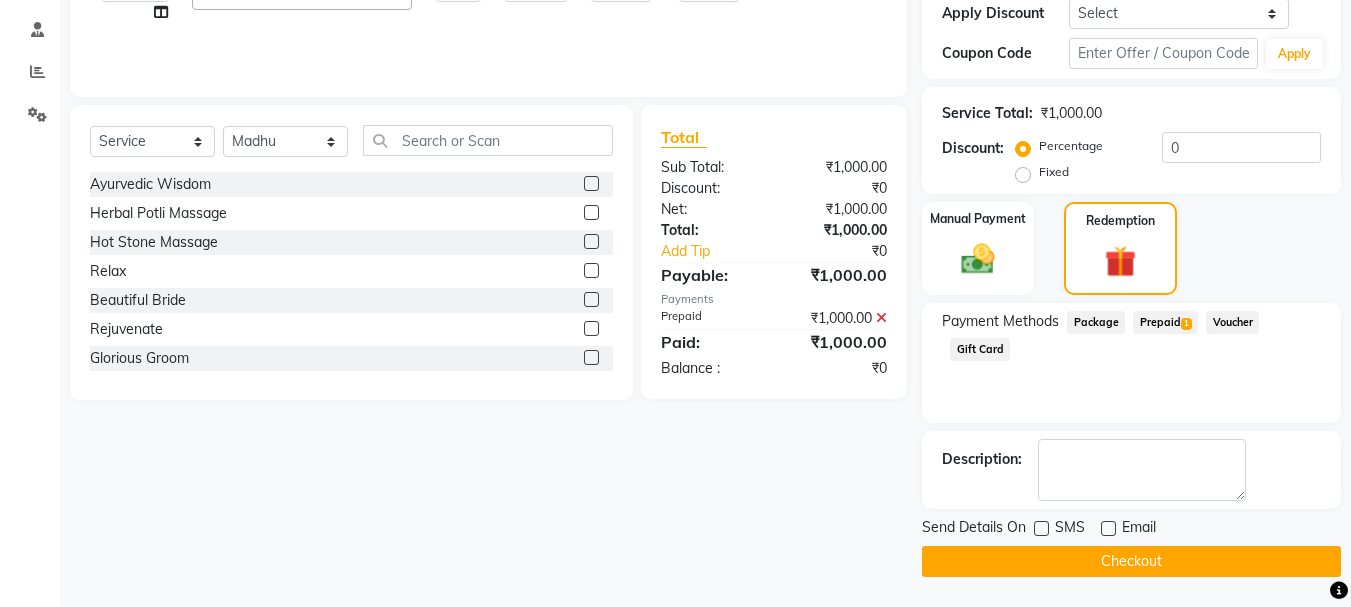 click on "Checkout" 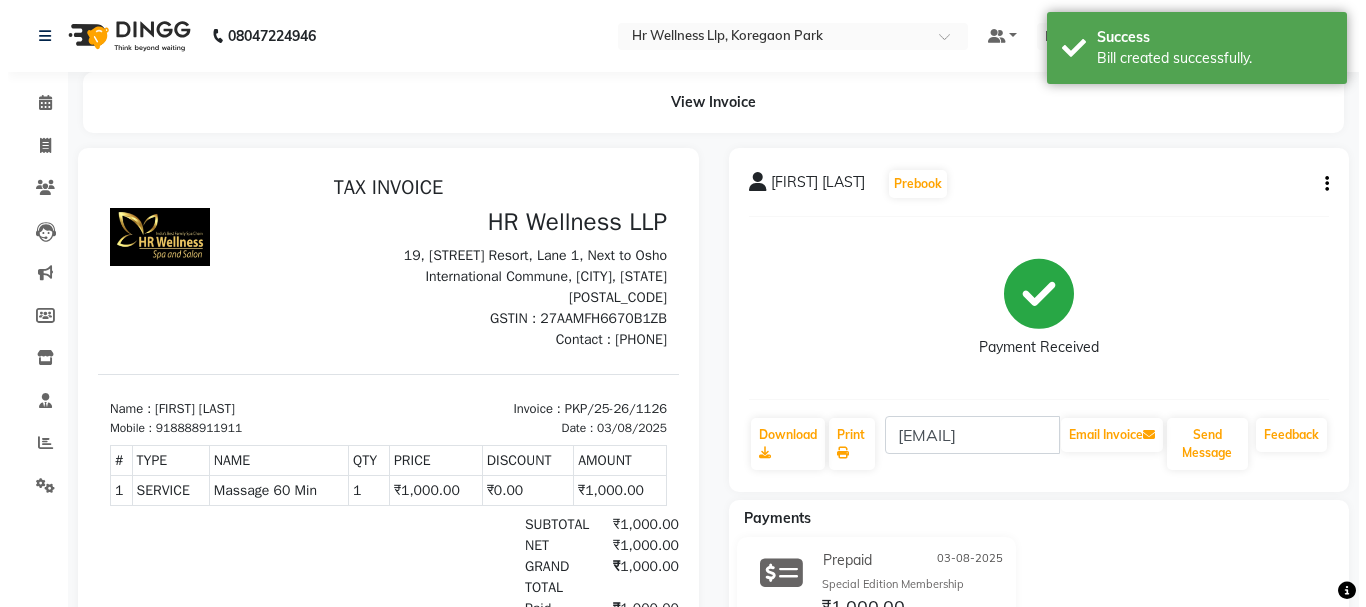 scroll, scrollTop: 0, scrollLeft: 0, axis: both 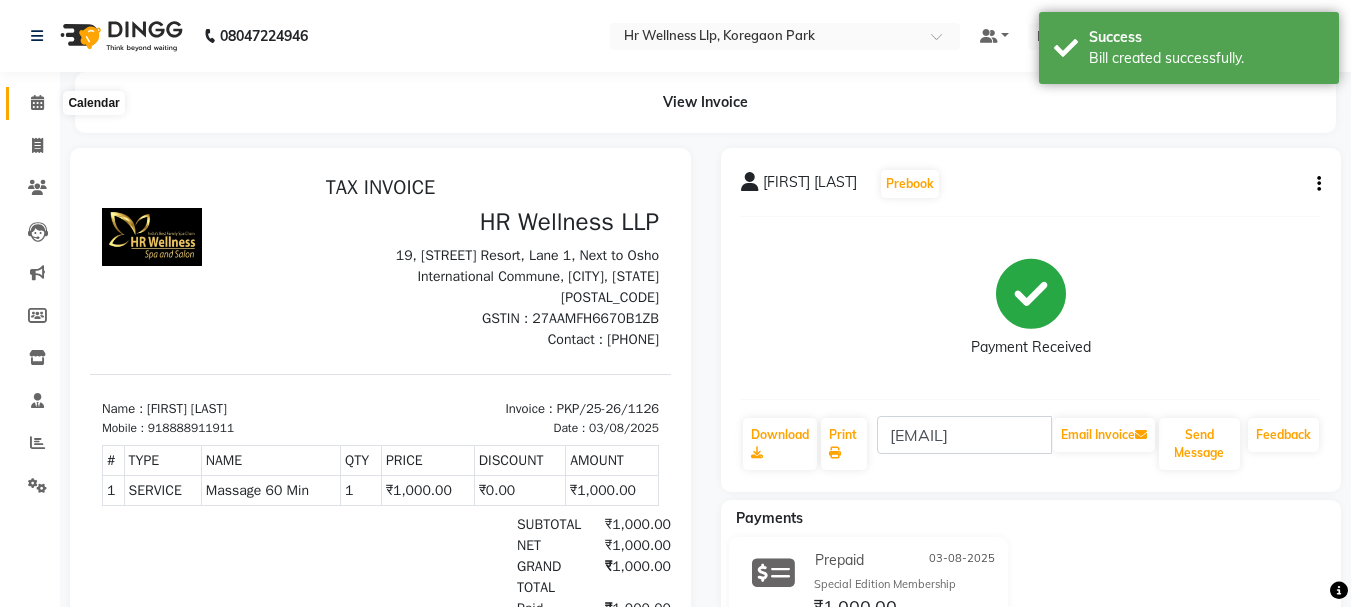 click 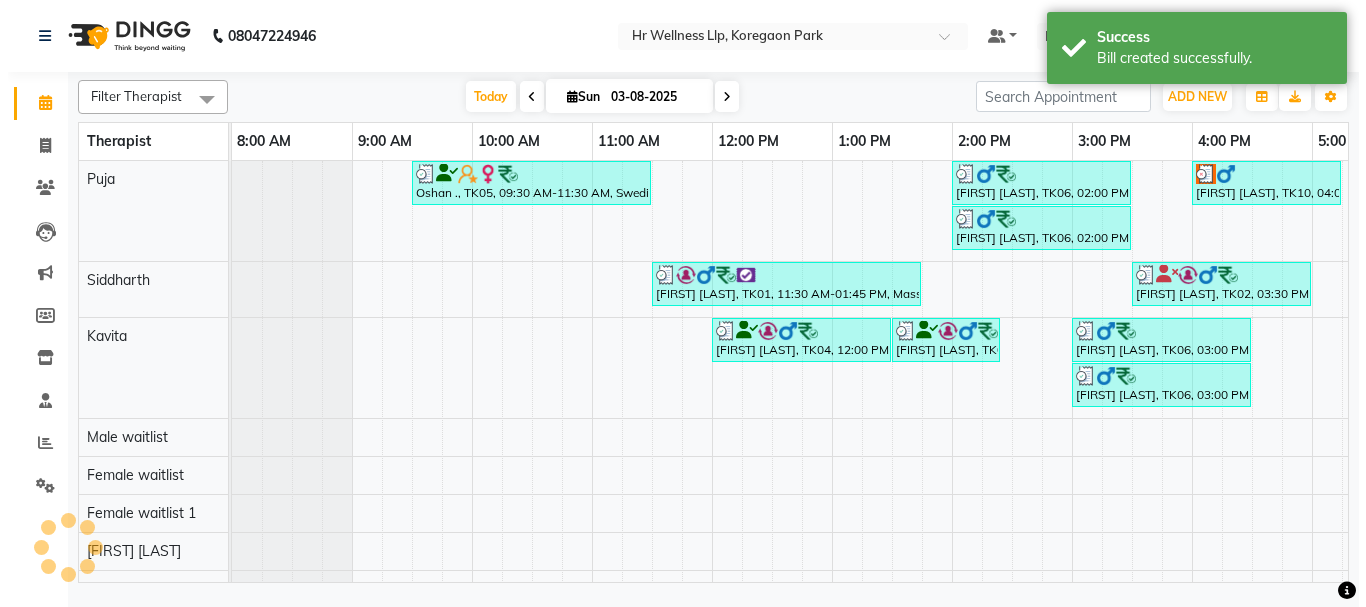 scroll, scrollTop: 0, scrollLeft: 0, axis: both 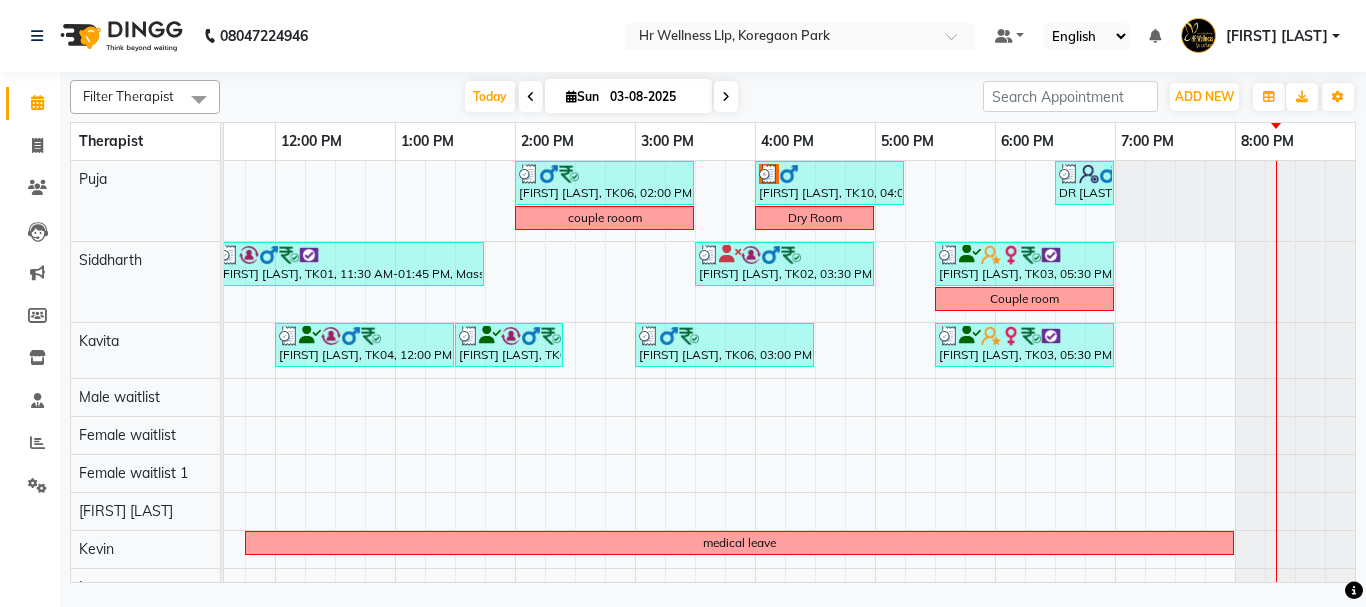 click at bounding box center [726, 97] 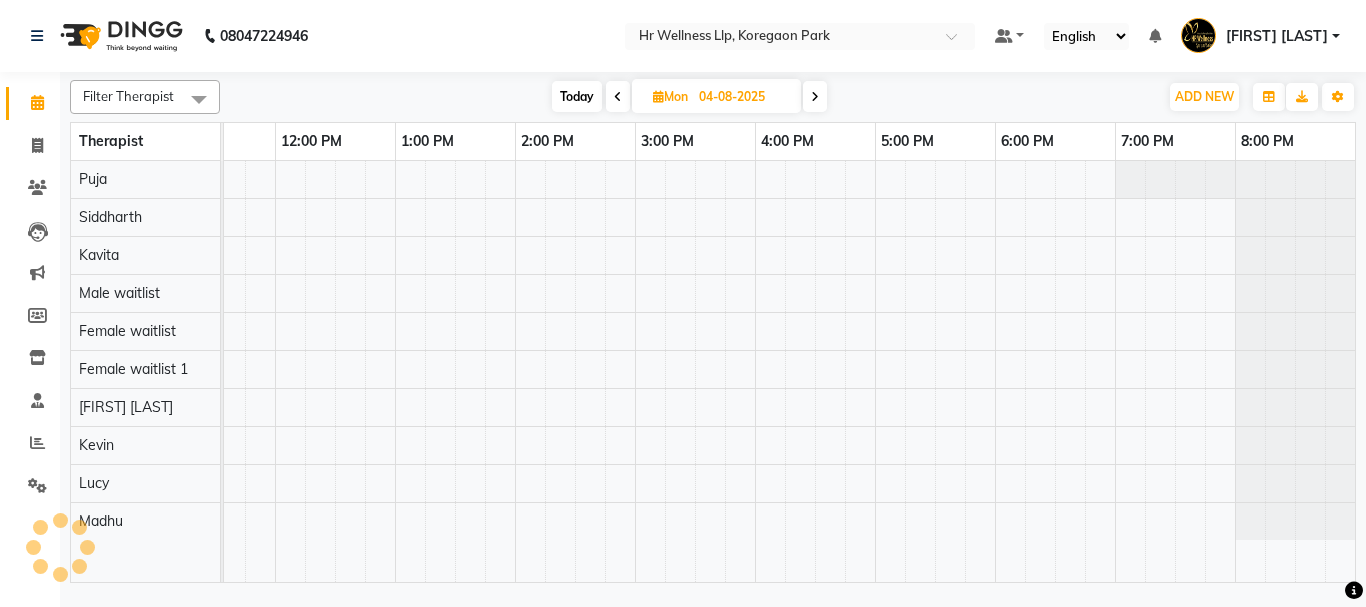 scroll, scrollTop: 0, scrollLeft: 429, axis: horizontal 